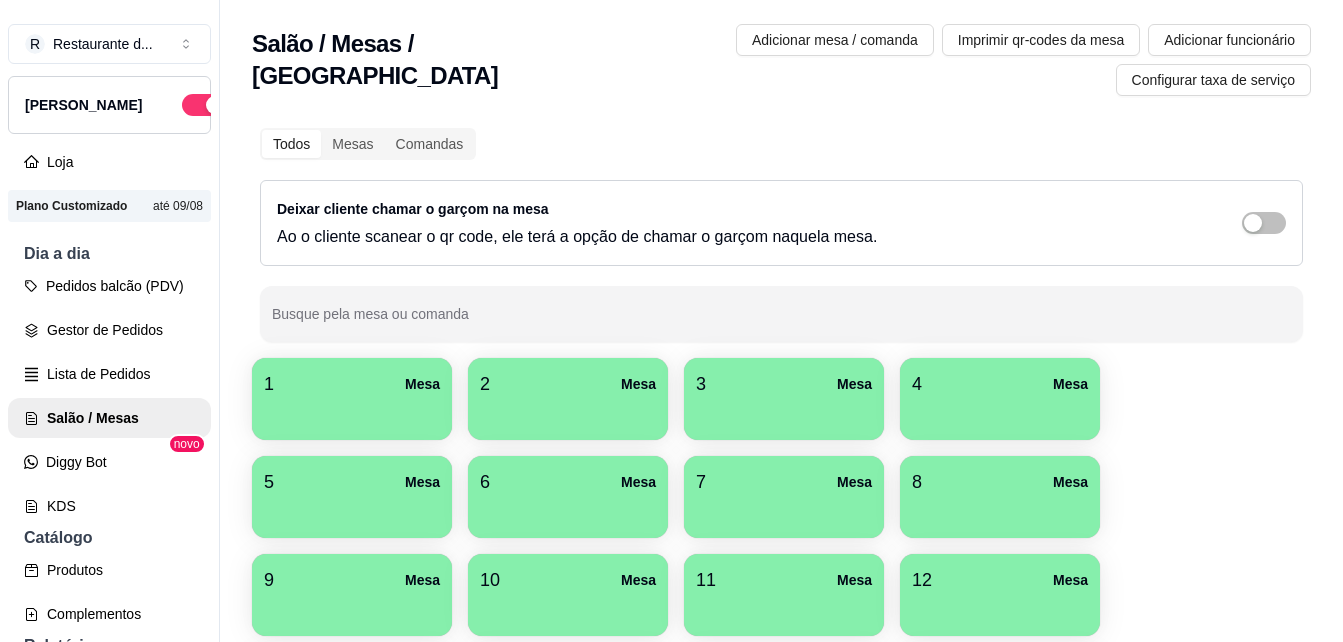 scroll, scrollTop: 0, scrollLeft: 0, axis: both 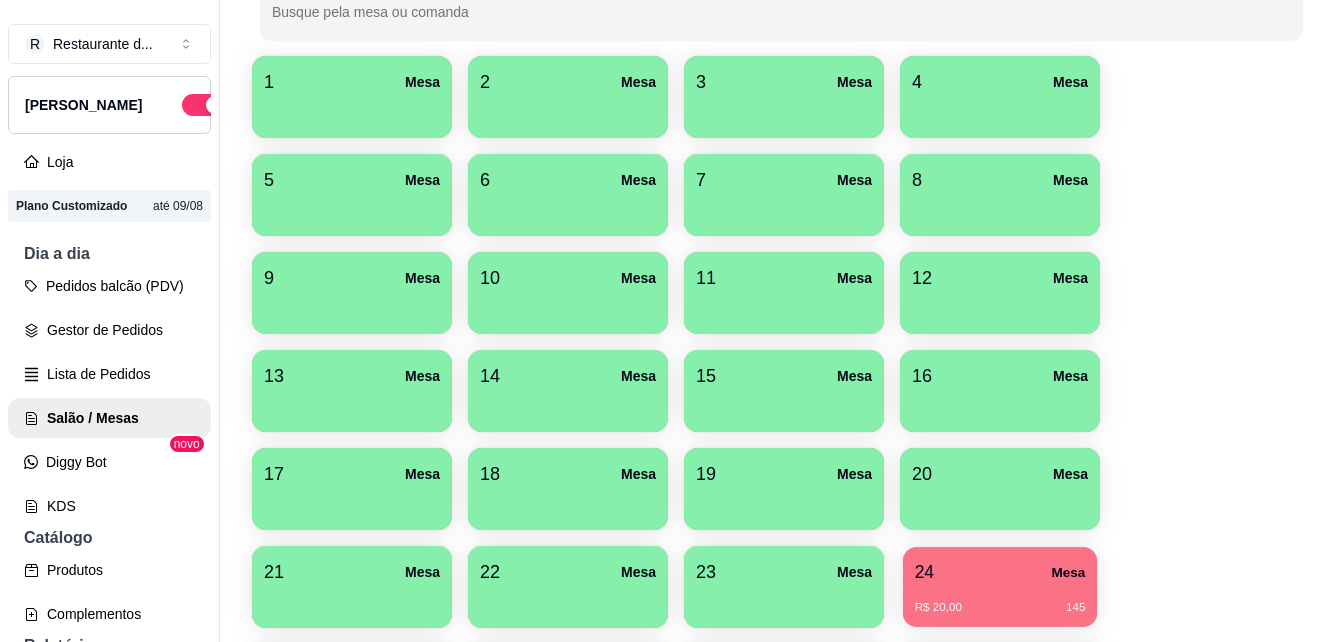 click on "24 Mesa" at bounding box center (1000, 572) 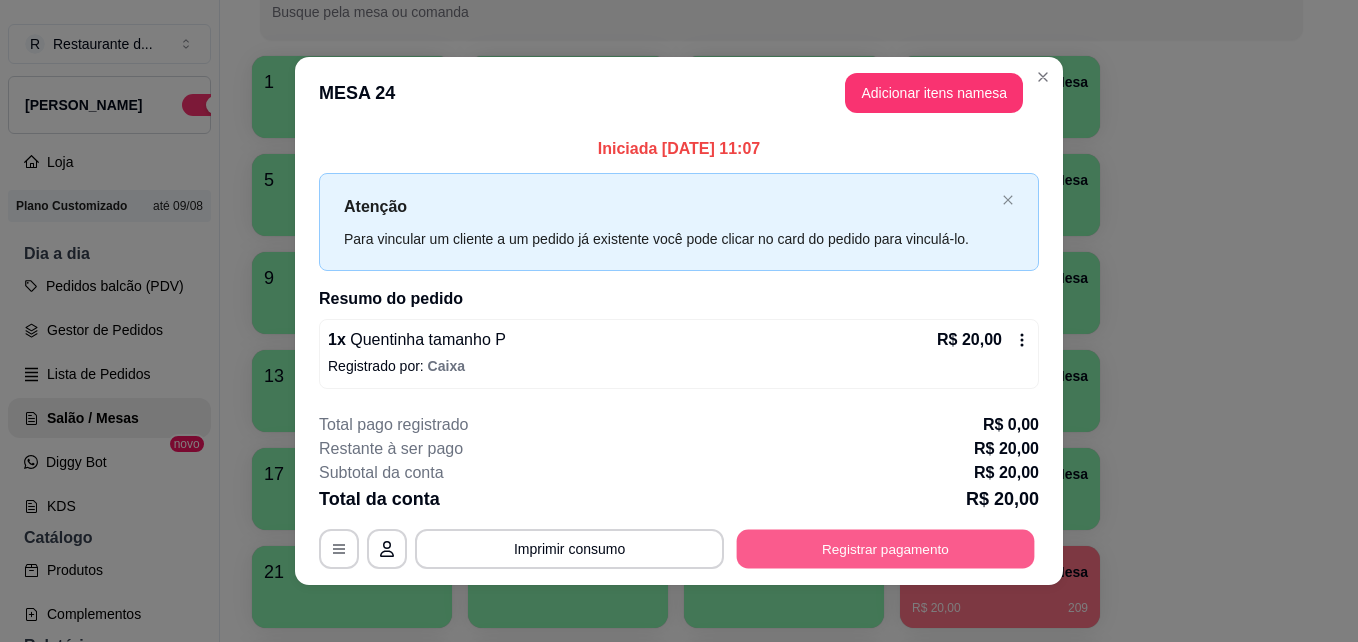 click on "Registrar pagamento" at bounding box center [886, 548] 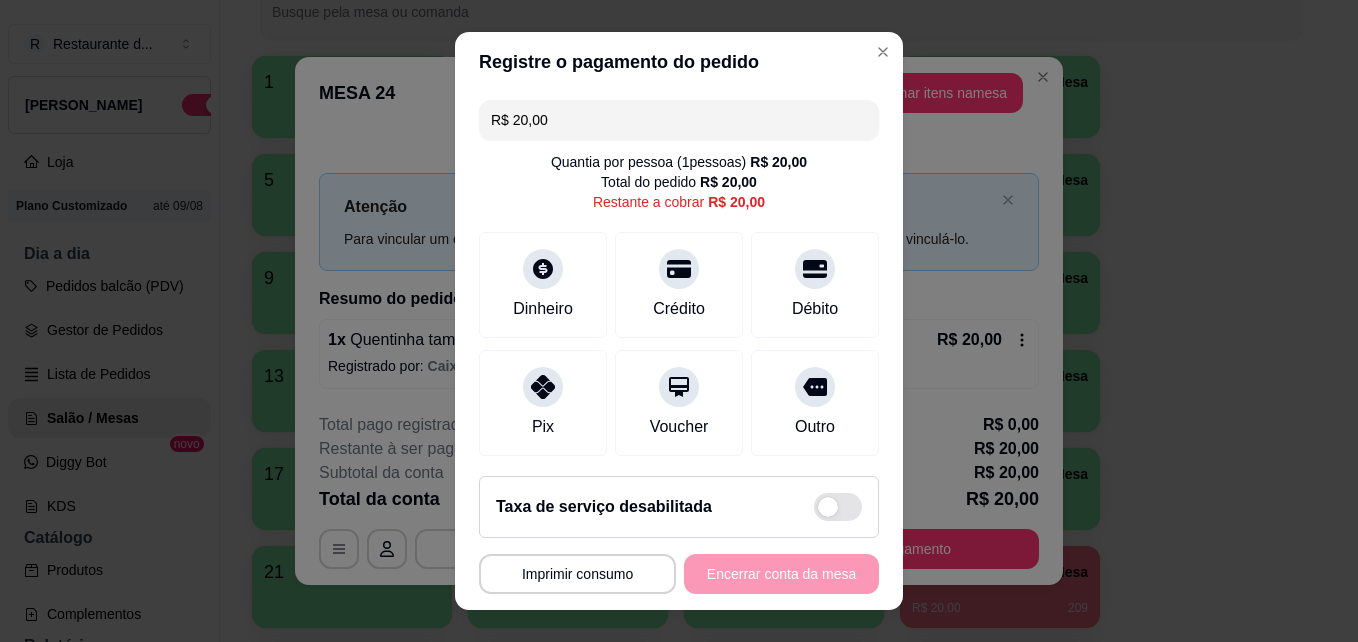 scroll, scrollTop: 146, scrollLeft: 0, axis: vertical 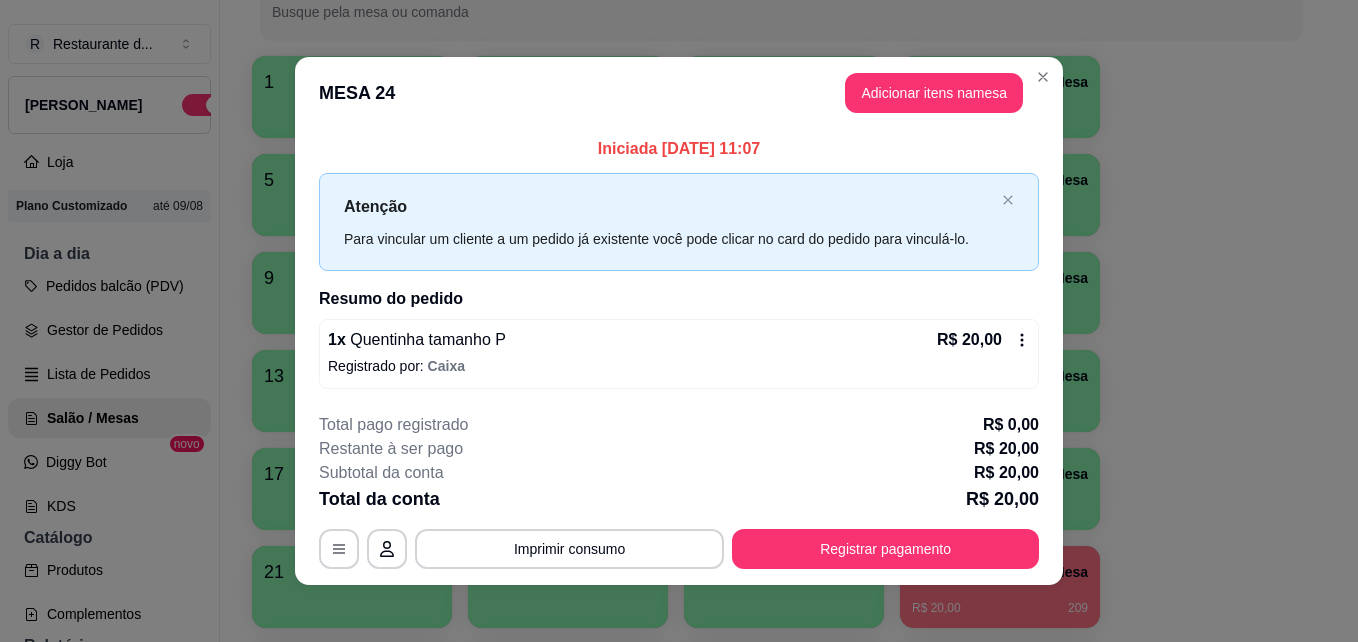 click 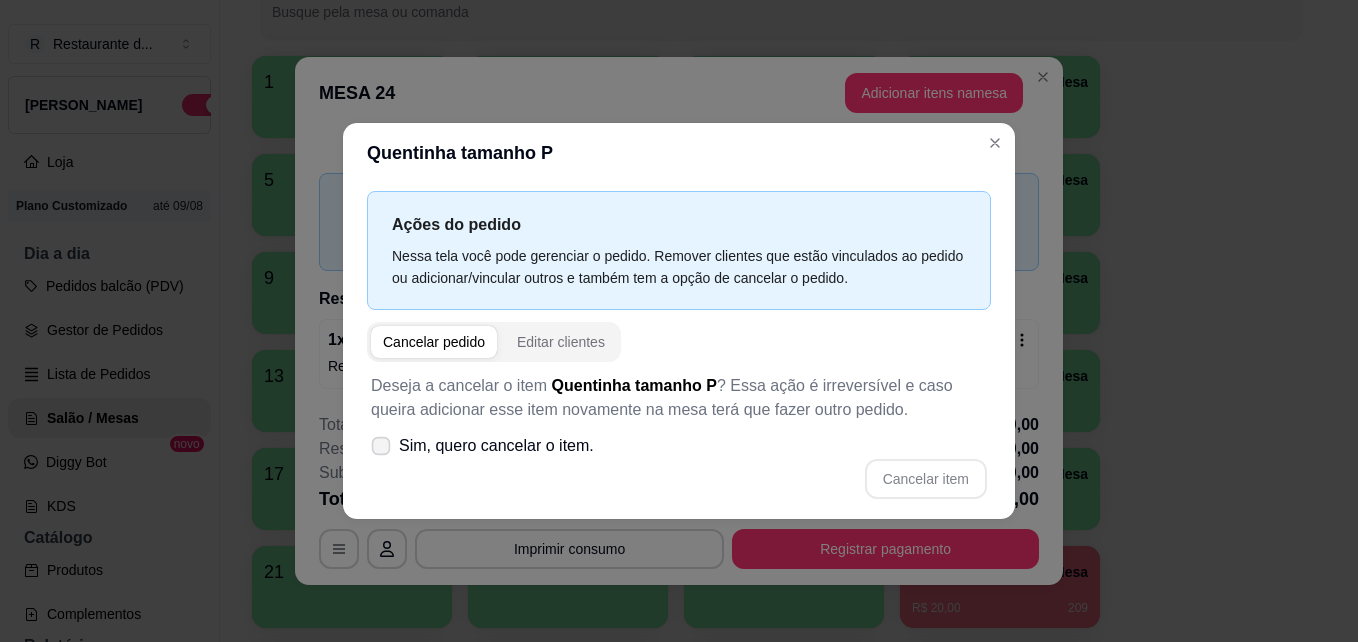 click on "Sim, quero cancelar o item." at bounding box center [482, 446] 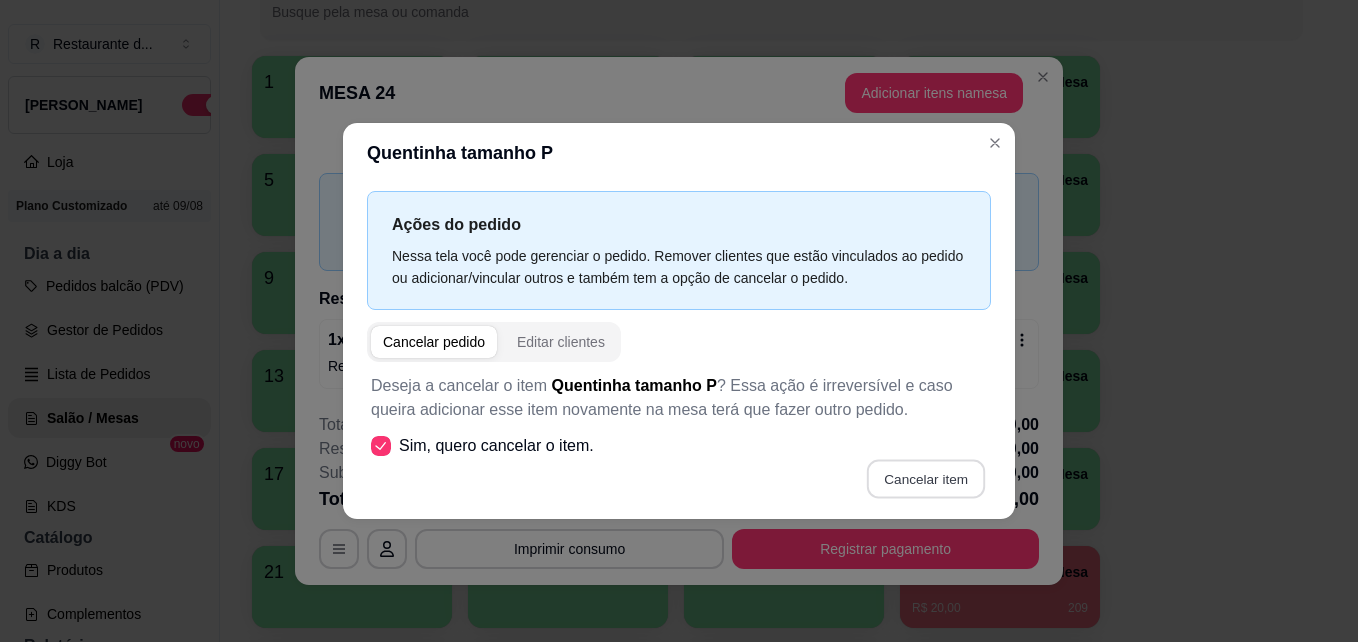 click on "Cancelar item" at bounding box center [925, 479] 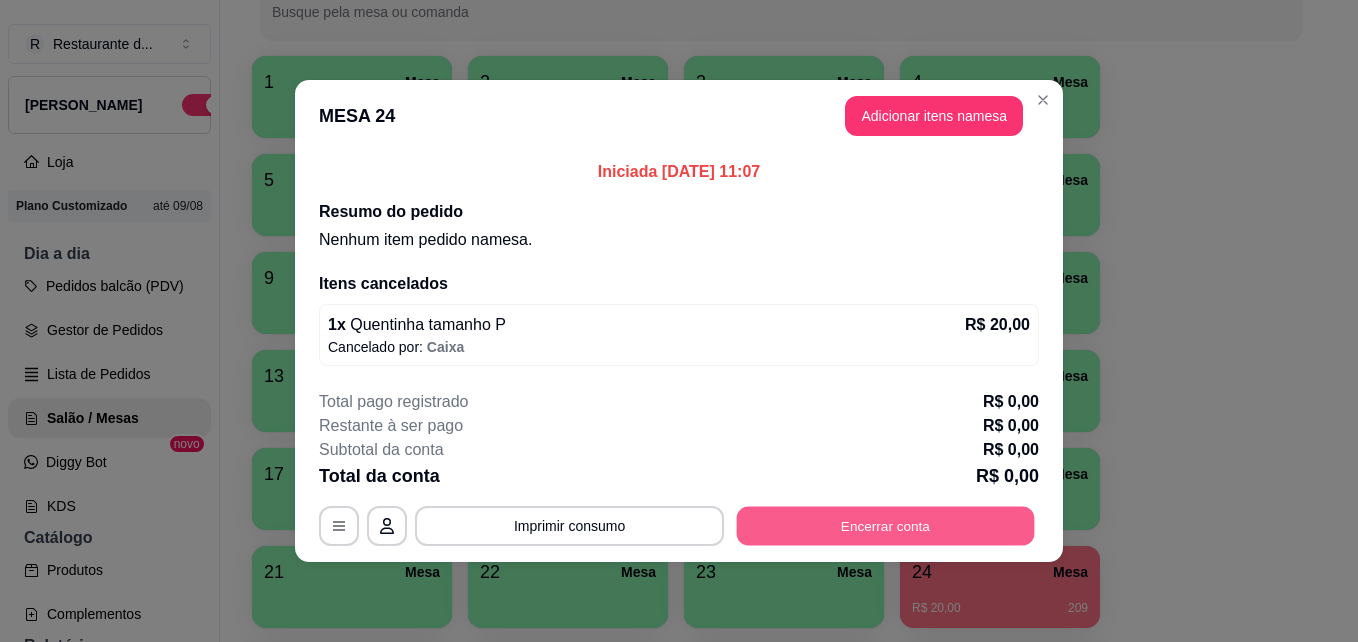 click on "Encerrar conta" at bounding box center (886, 526) 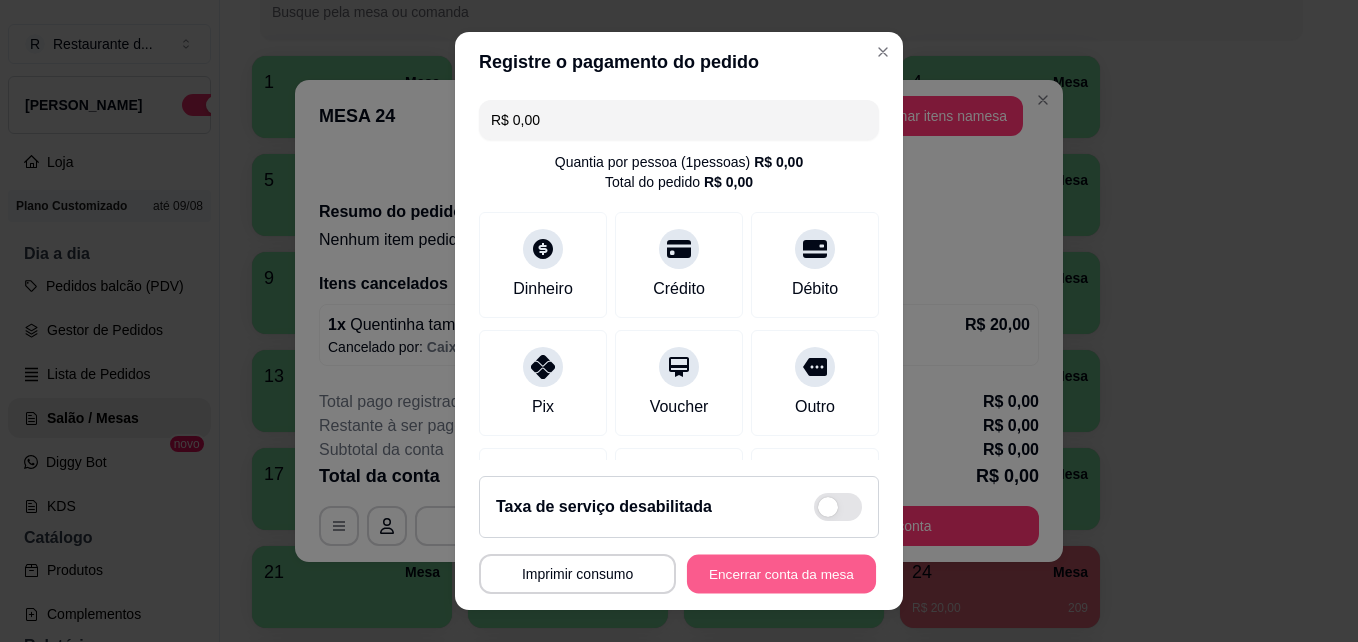 click on "Encerrar conta da mesa" at bounding box center [781, 574] 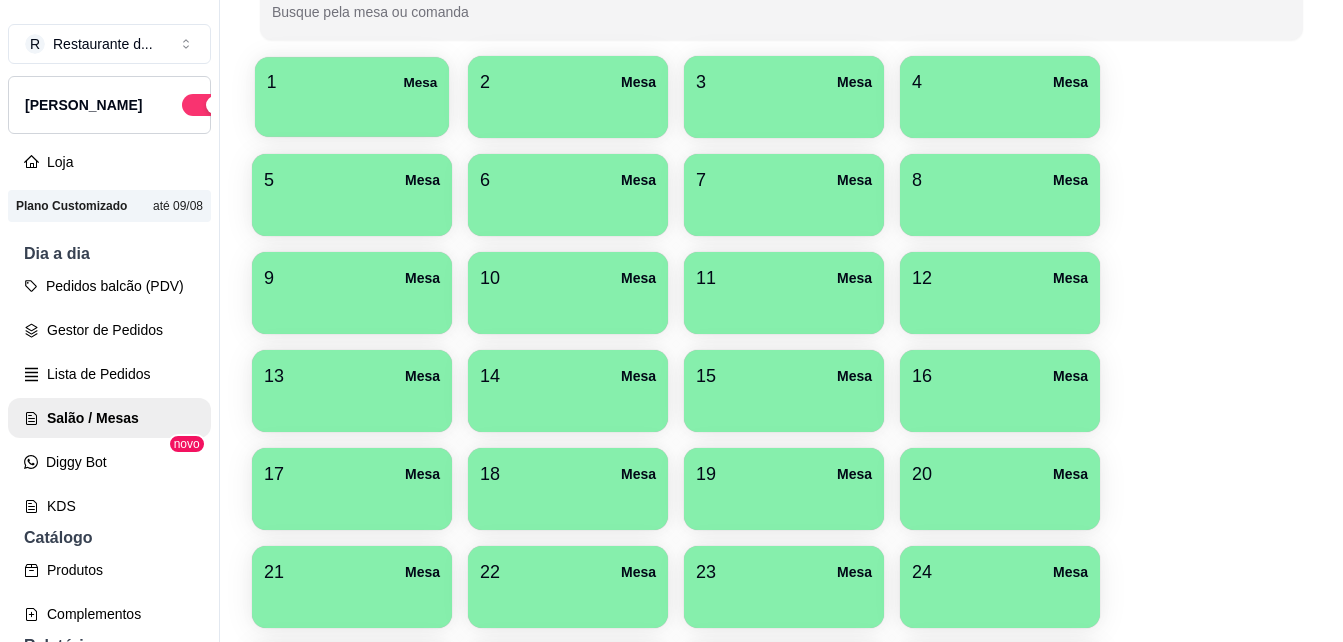 click at bounding box center (352, 110) 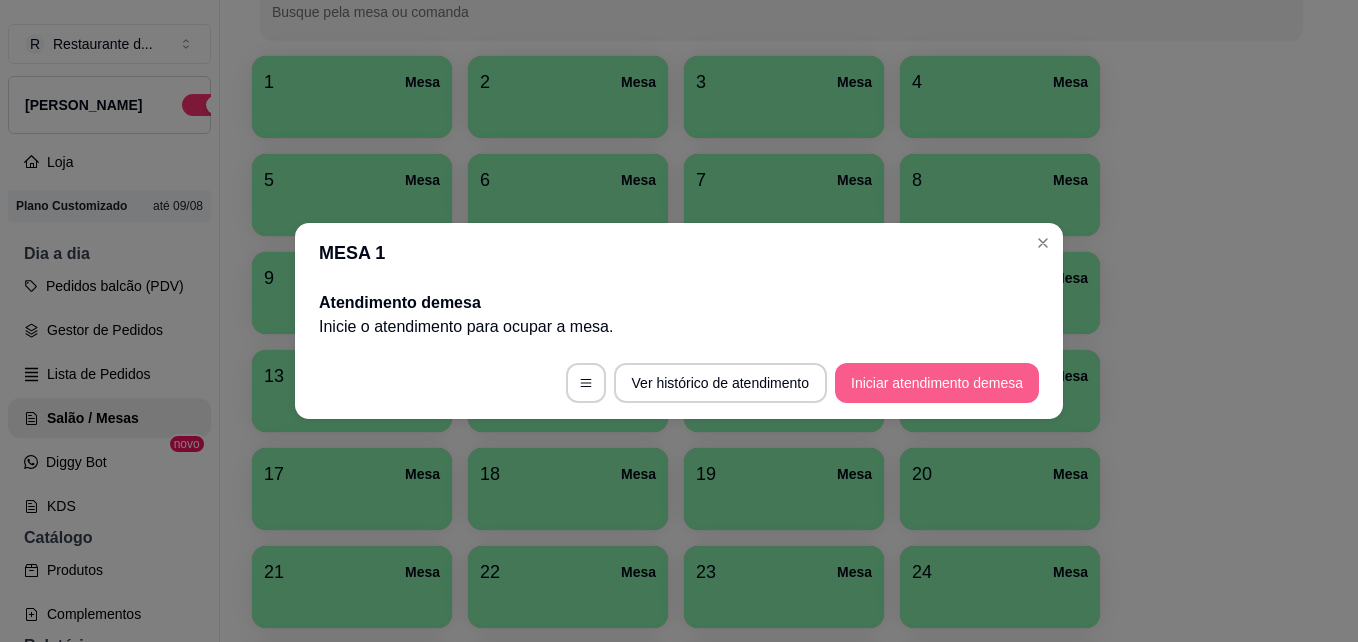 click on "Iniciar atendimento de  mesa" at bounding box center [937, 383] 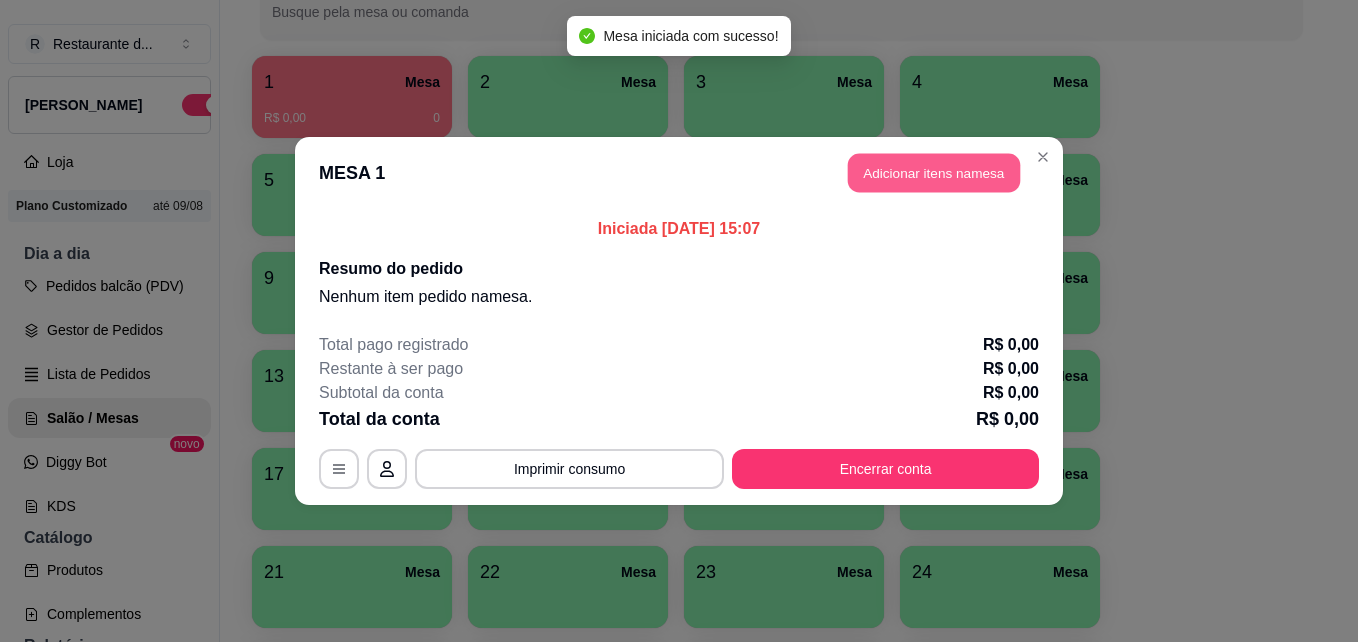 click on "Adicionar itens na  mesa" at bounding box center [934, 173] 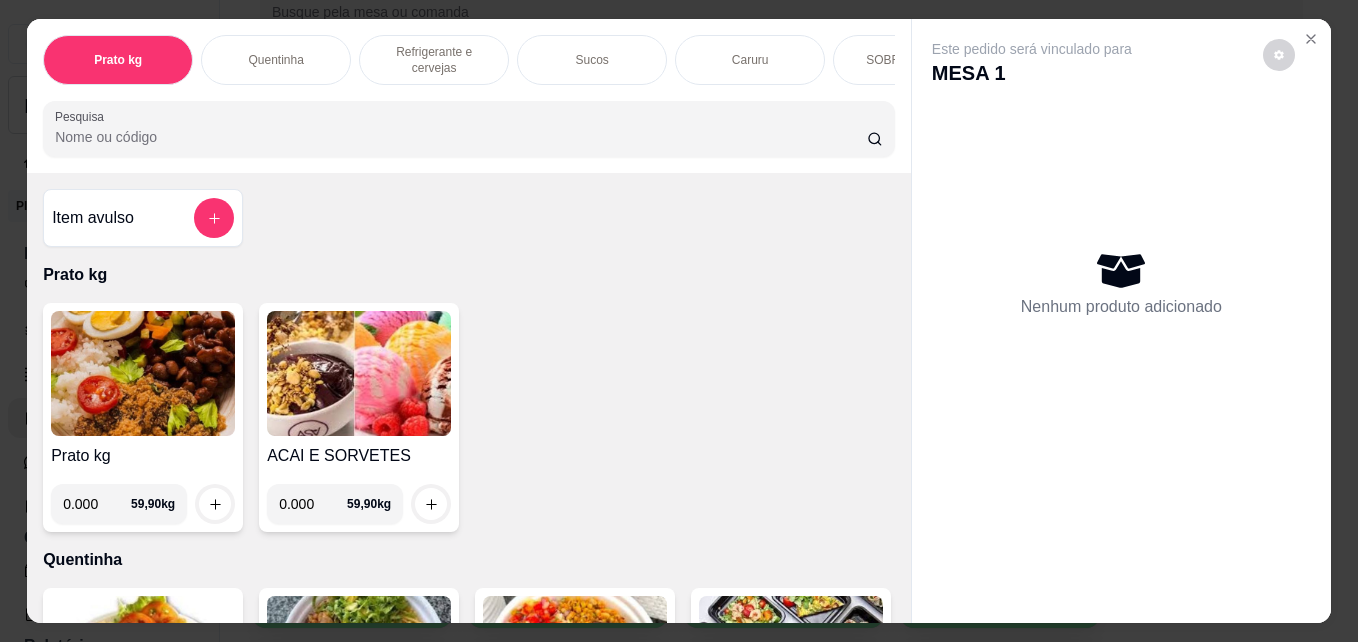 click on "Quentinha" at bounding box center (275, 60) 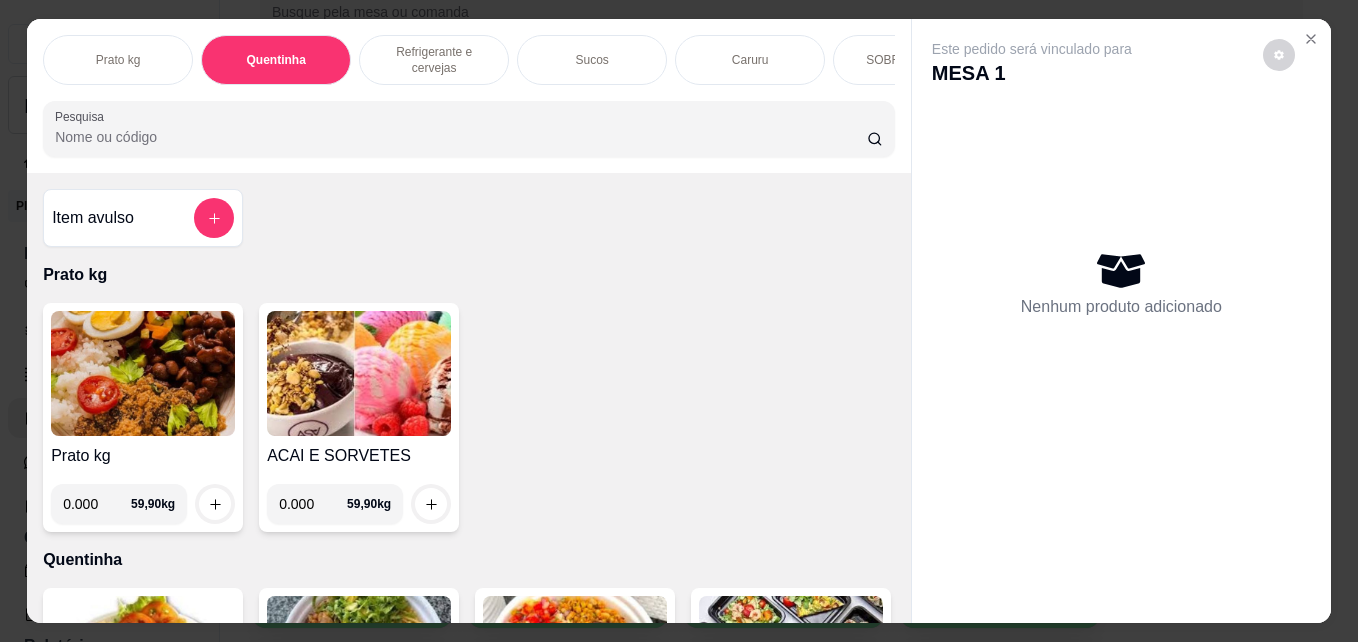 scroll, scrollTop: 375, scrollLeft: 0, axis: vertical 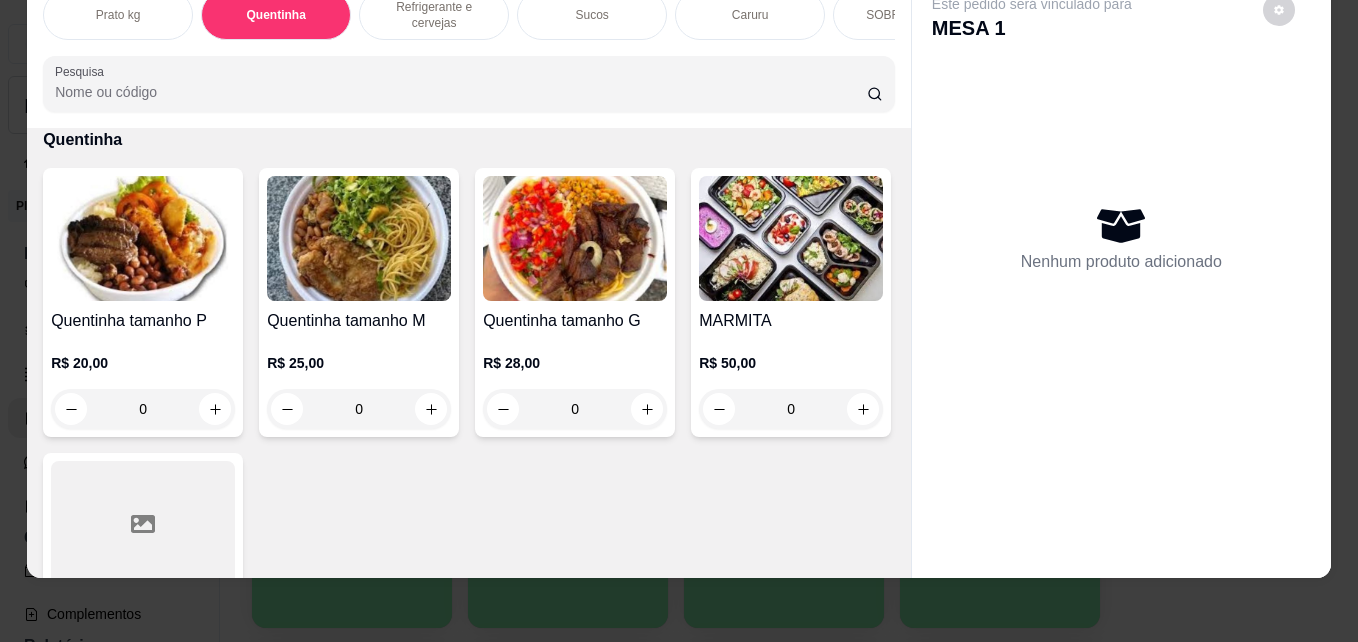 click at bounding box center [791, 238] 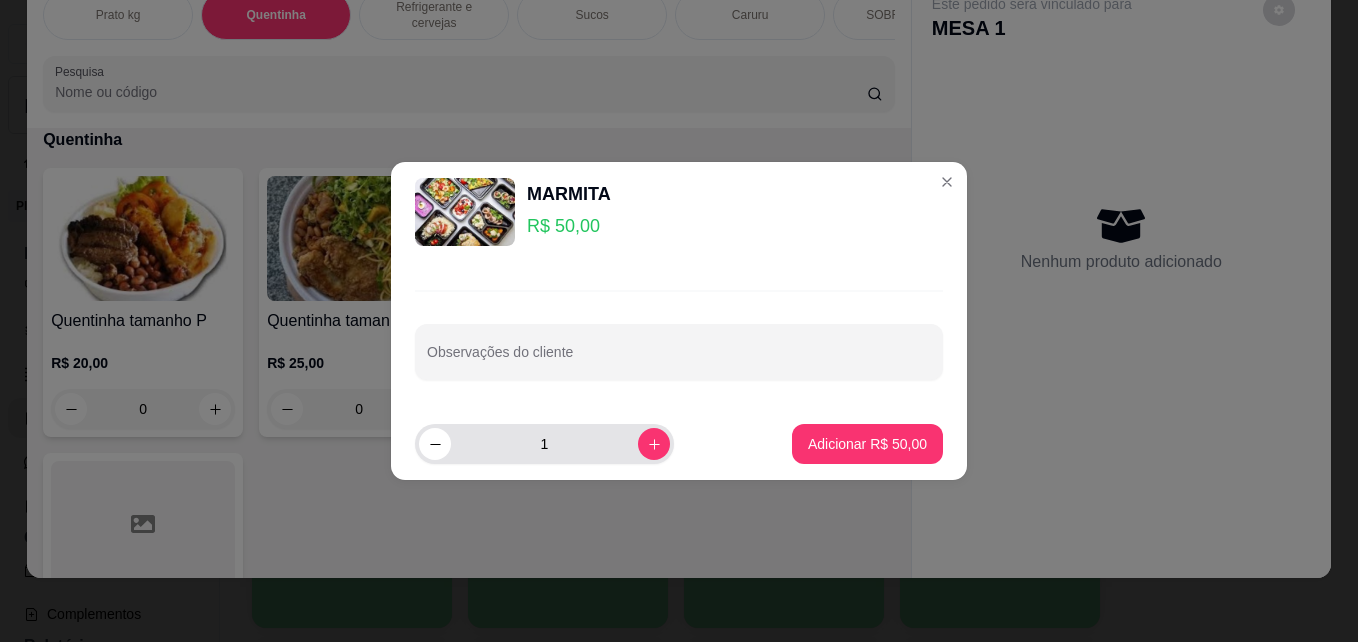click at bounding box center [654, 444] 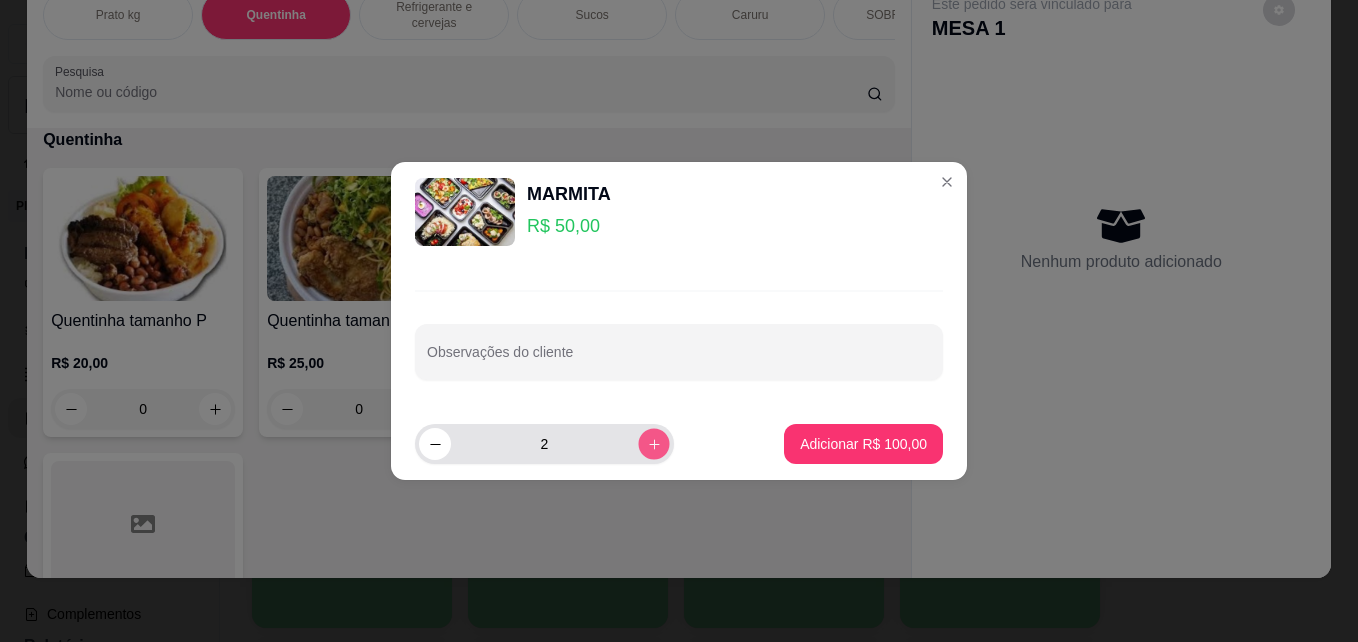 click at bounding box center (653, 444) 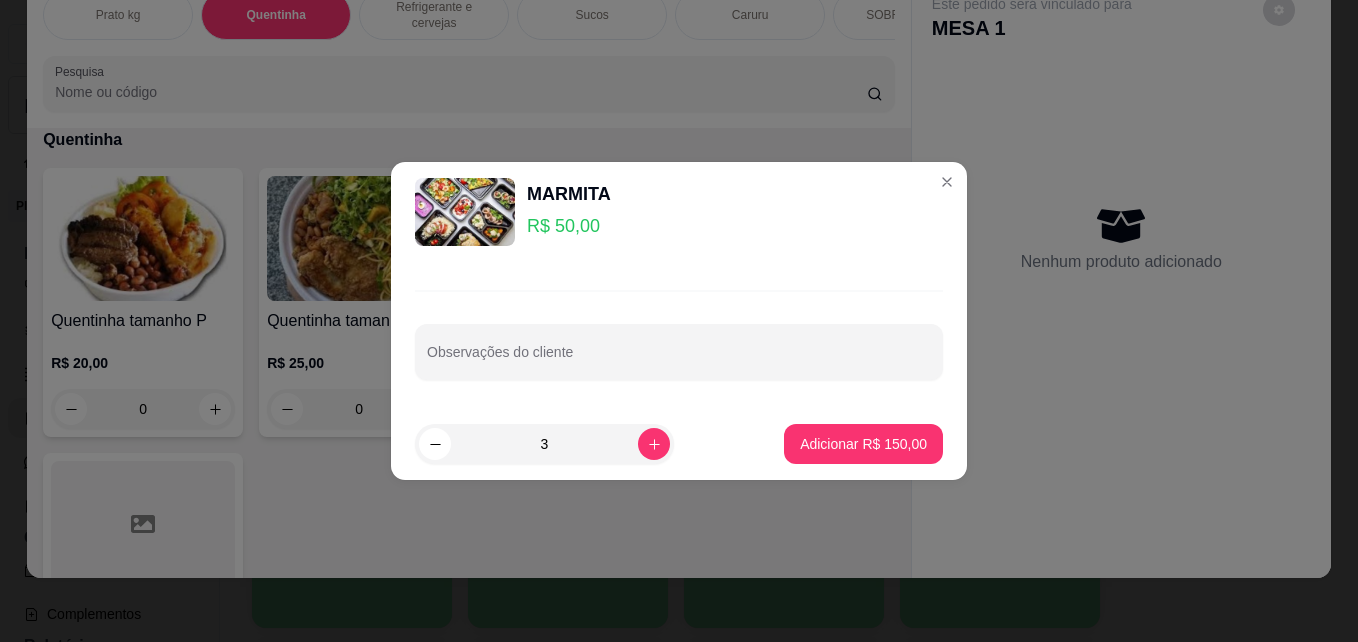 click on "3 Adicionar   R$ 150,00" at bounding box center [679, 444] 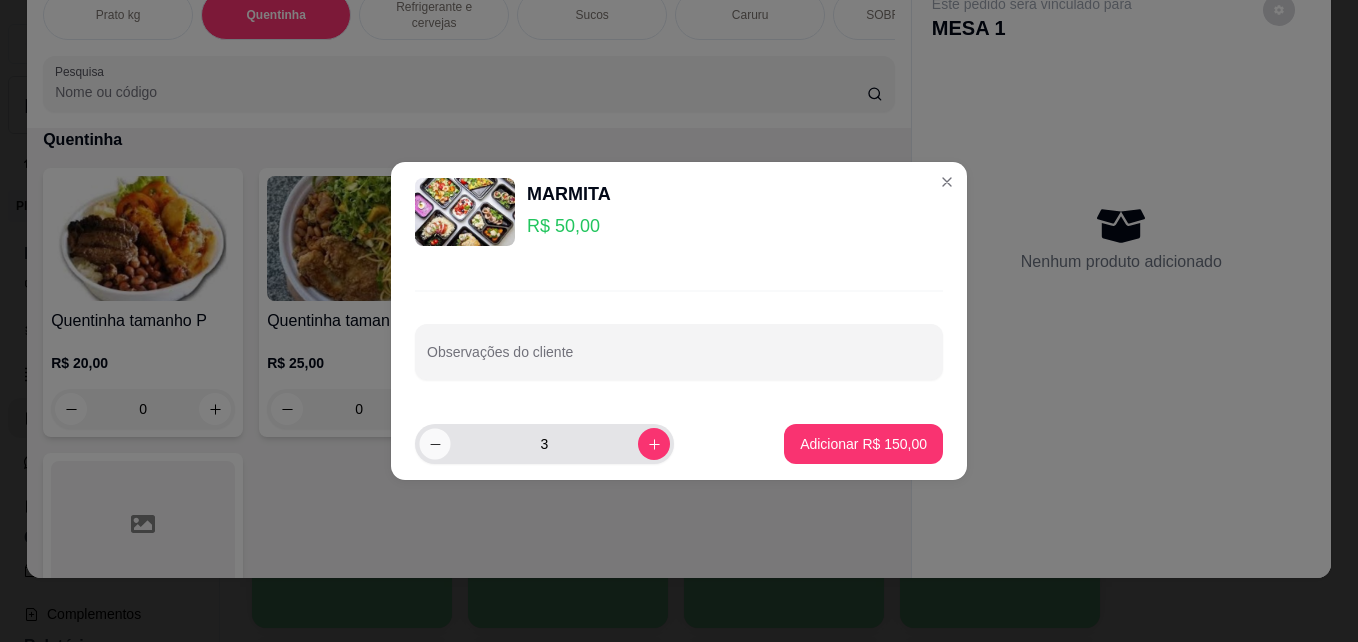 click at bounding box center (434, 444) 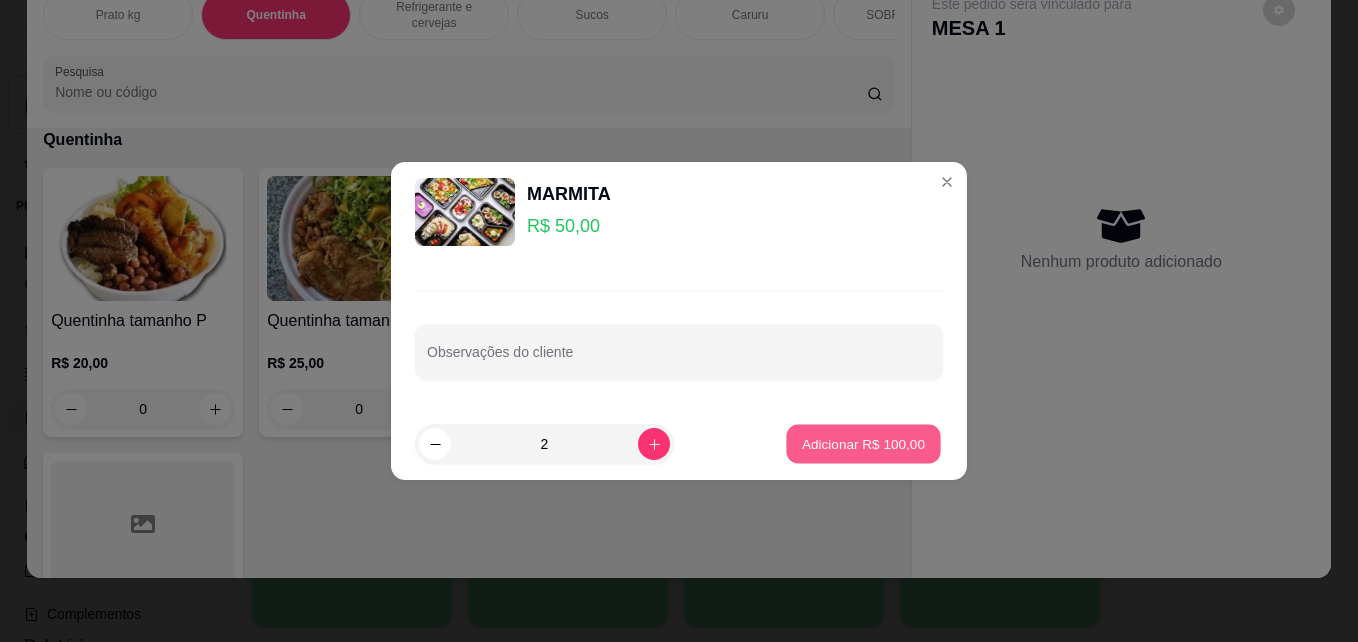 click on "Adicionar   R$ 100,00" at bounding box center [864, 444] 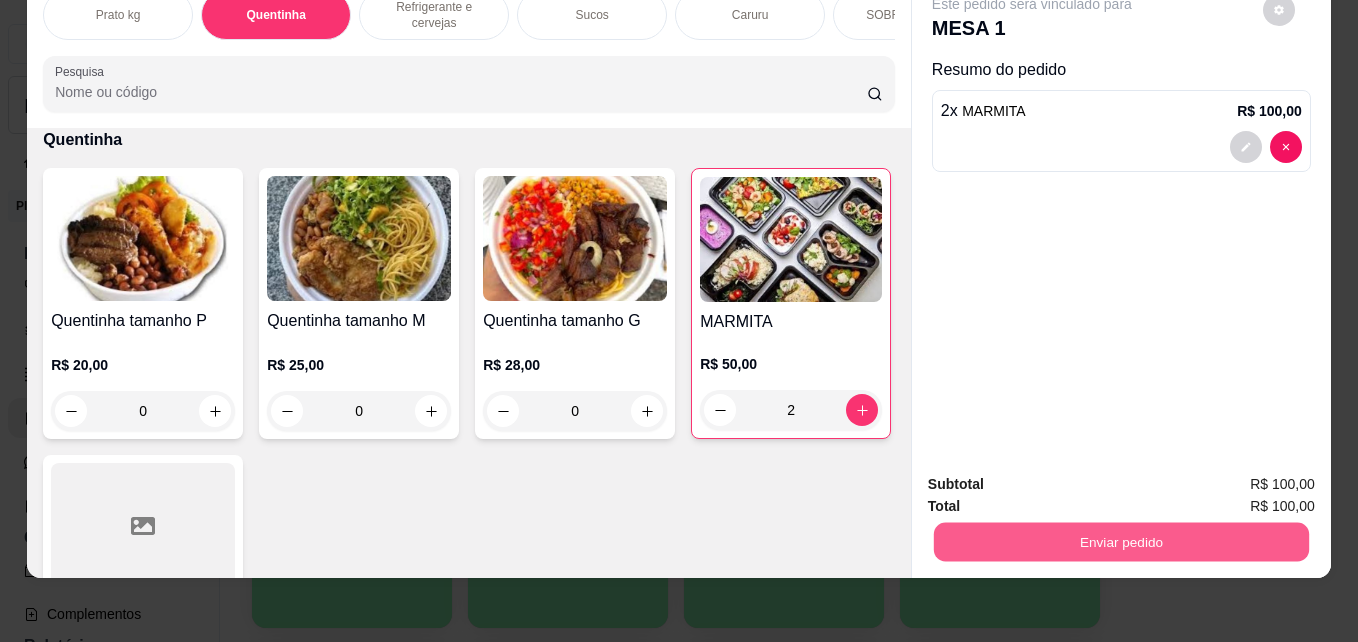 click on "Enviar pedido" at bounding box center (1121, 541) 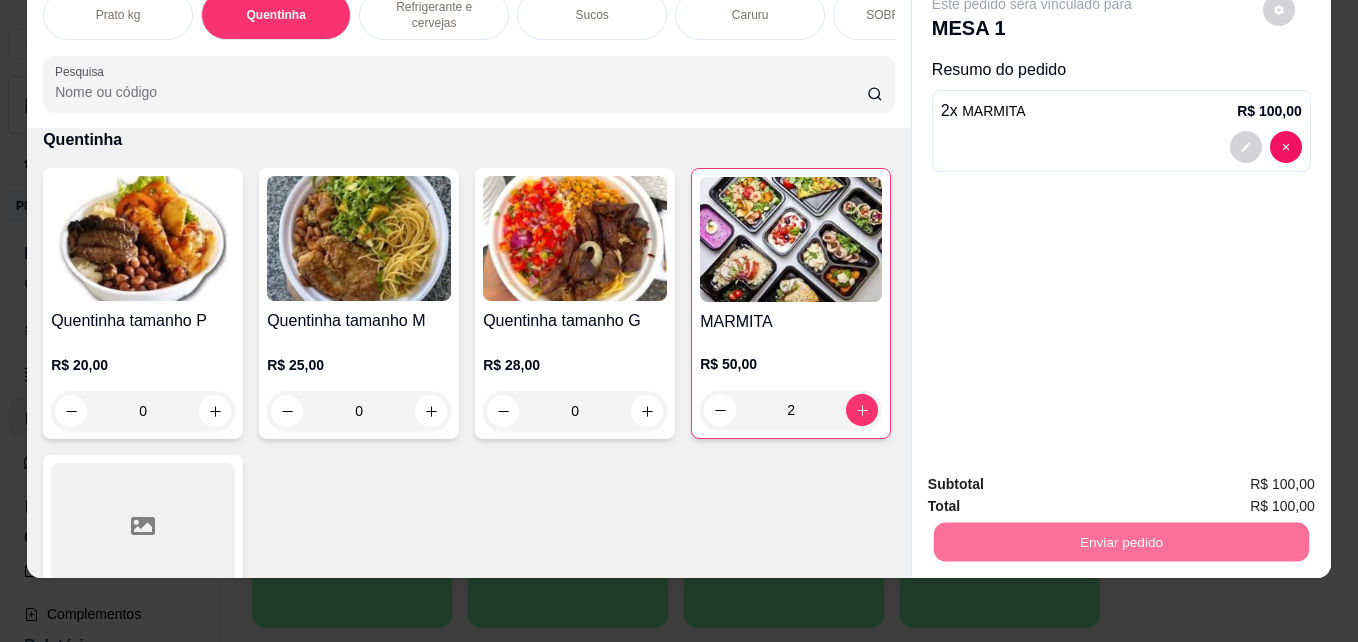 click on "Não registrar e enviar pedido" at bounding box center (1055, 477) 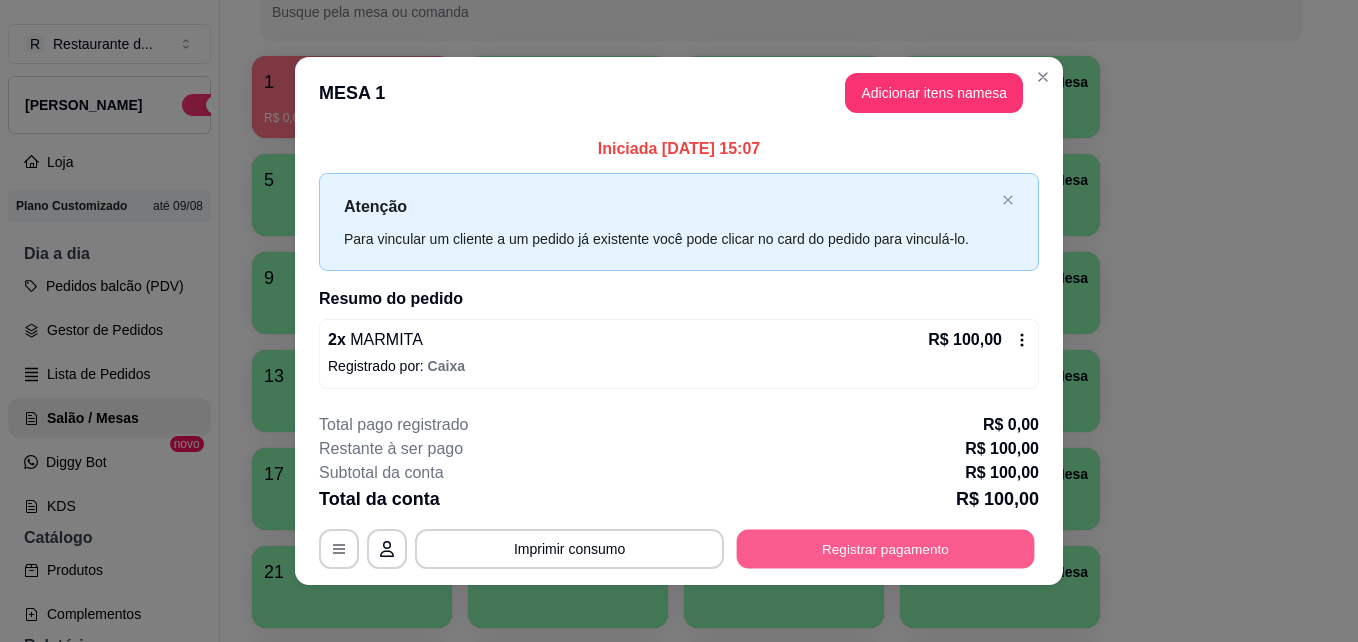 click on "Registrar pagamento" at bounding box center (886, 548) 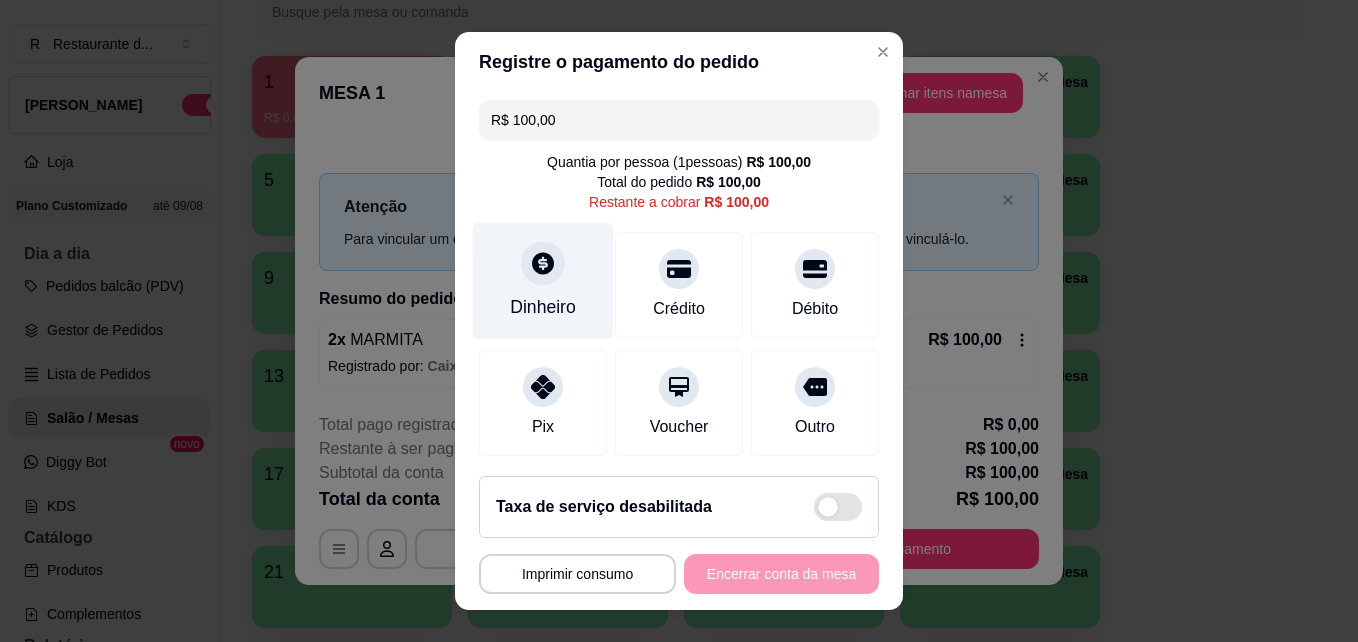 click on "Dinheiro" at bounding box center [543, 281] 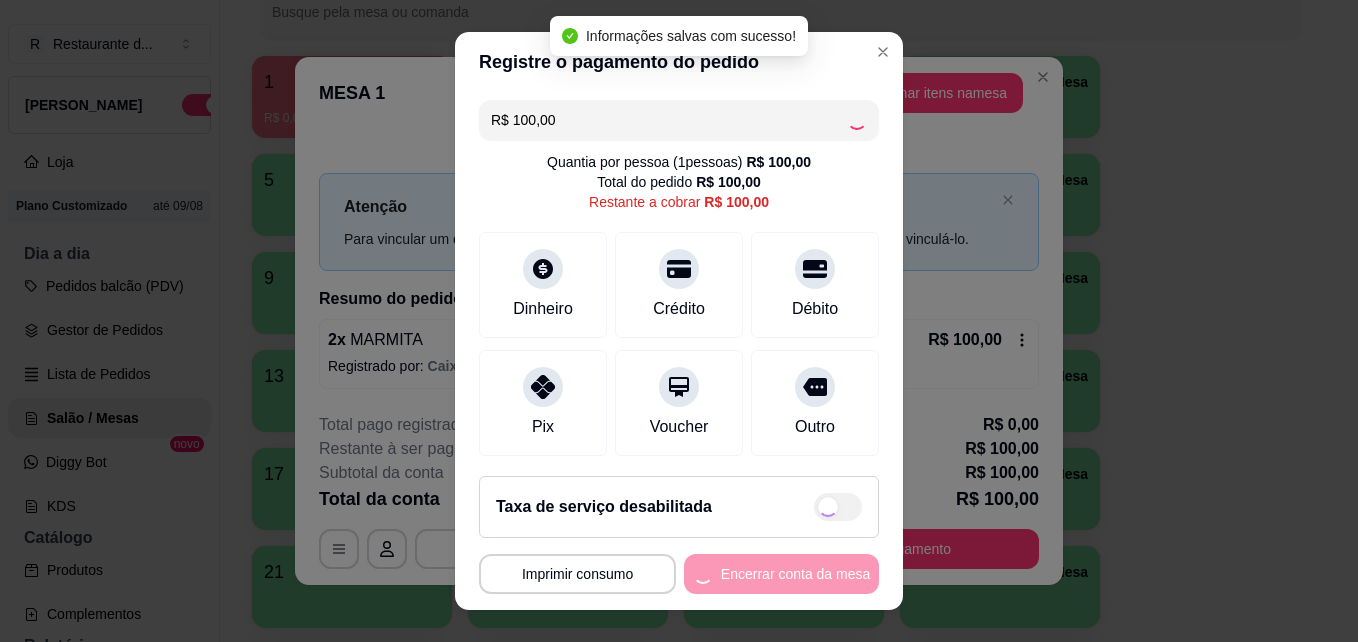 type on "R$ 0,00" 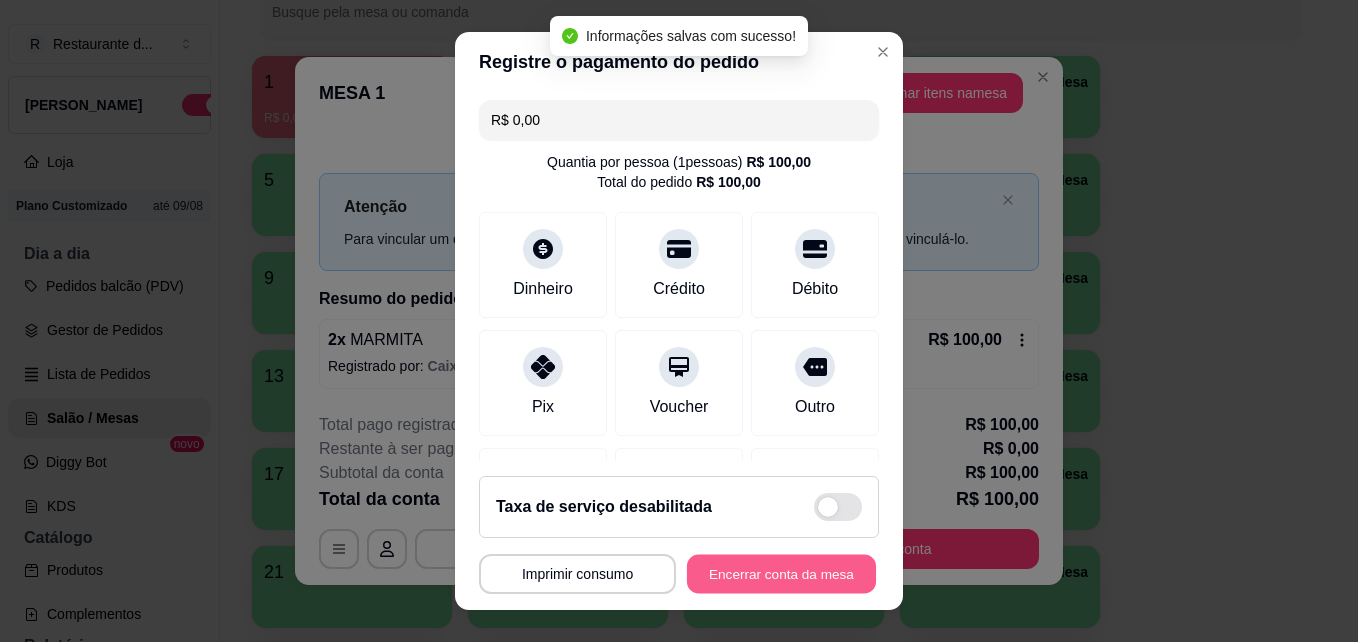 click on "Encerrar conta da mesa" at bounding box center [781, 574] 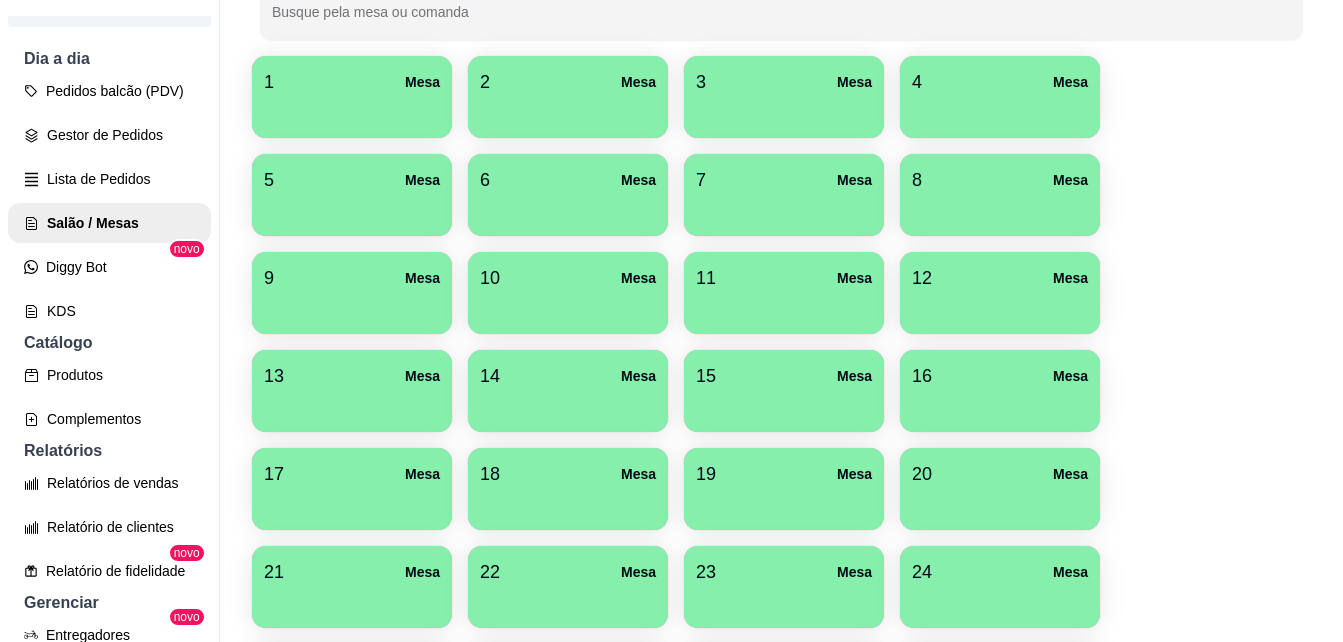 scroll, scrollTop: 278, scrollLeft: 0, axis: vertical 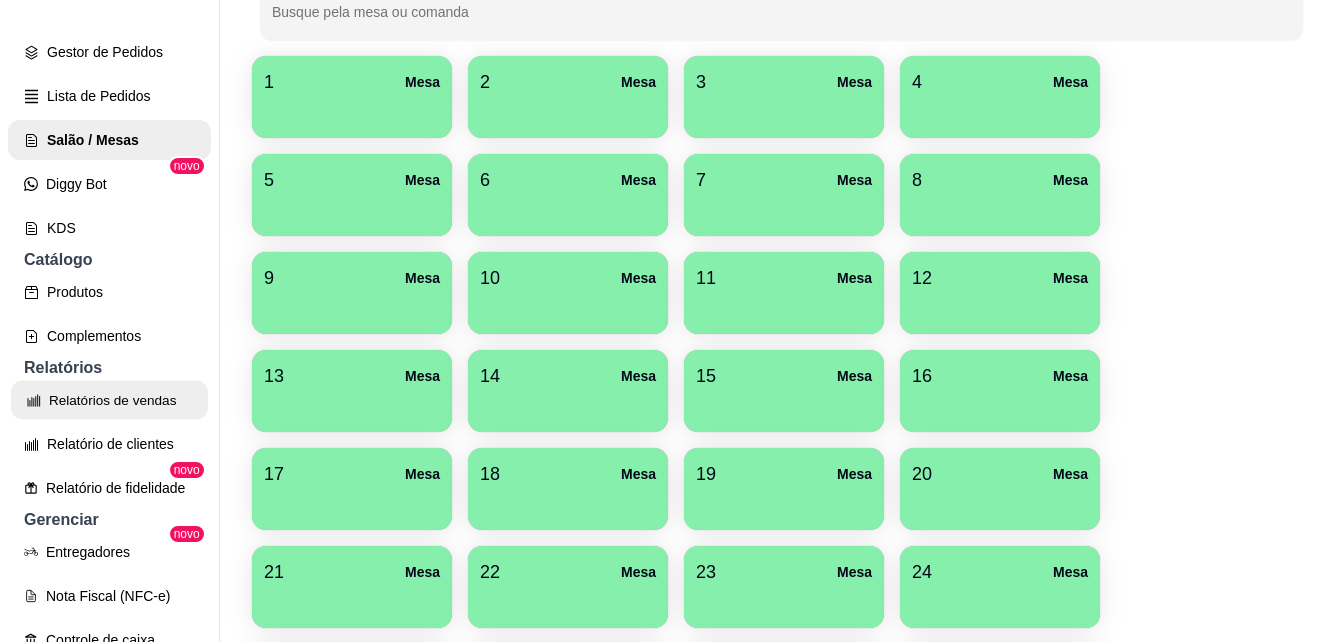 click on "Relatórios de vendas" at bounding box center (109, 400) 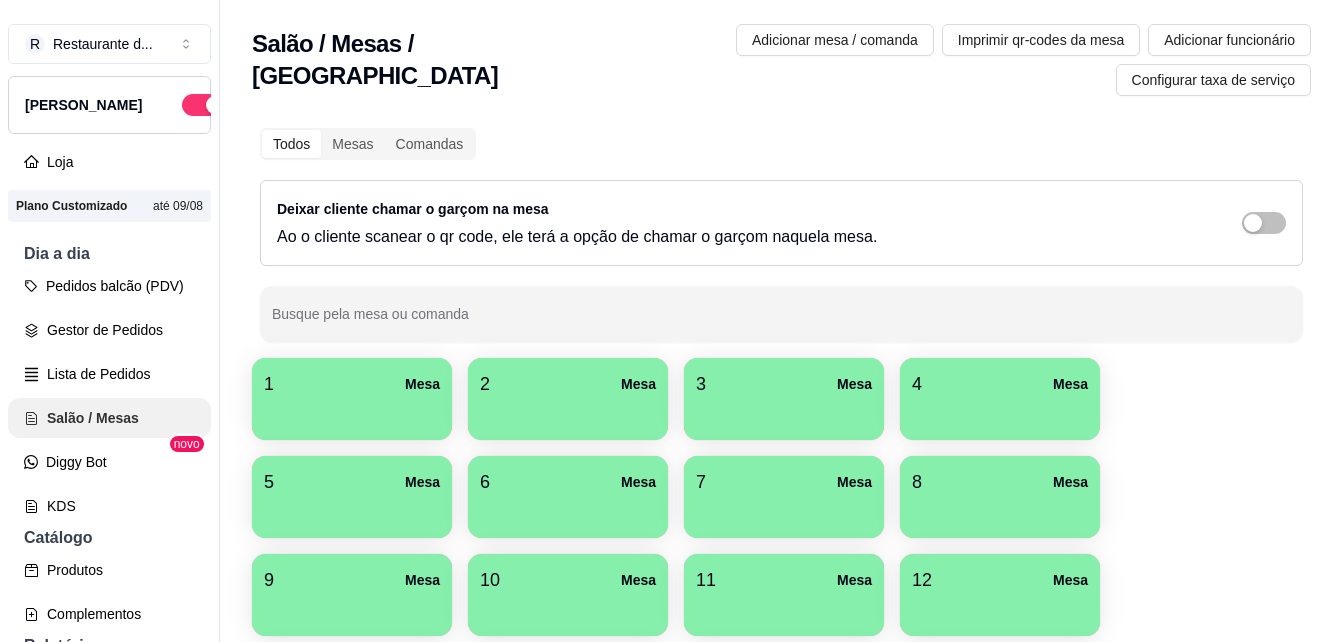 scroll, scrollTop: 0, scrollLeft: 0, axis: both 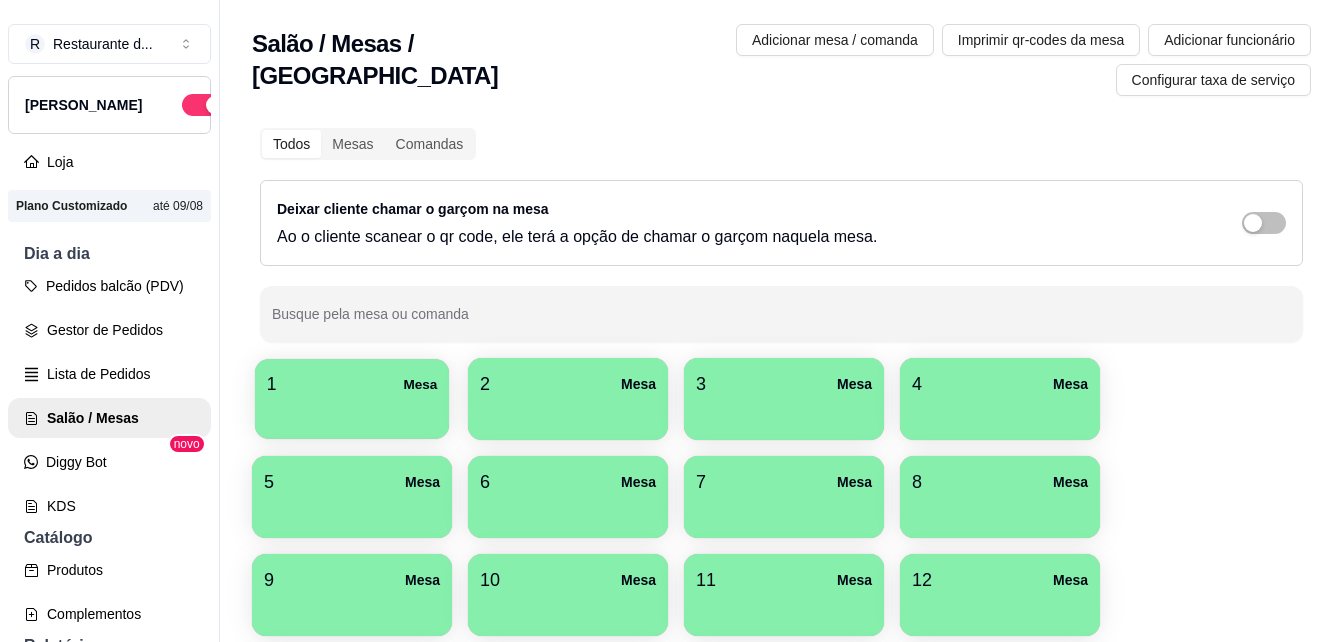 click on "1 Mesa" at bounding box center (352, 384) 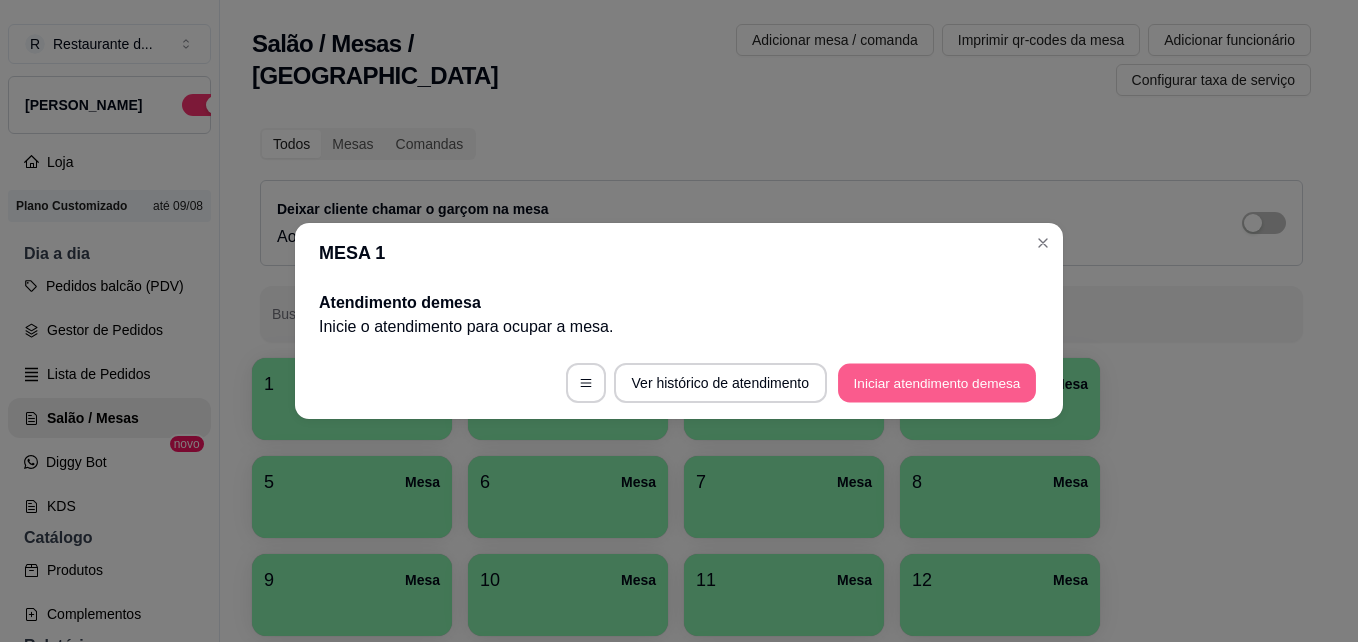 click on "Iniciar atendimento de  mesa" at bounding box center [937, 383] 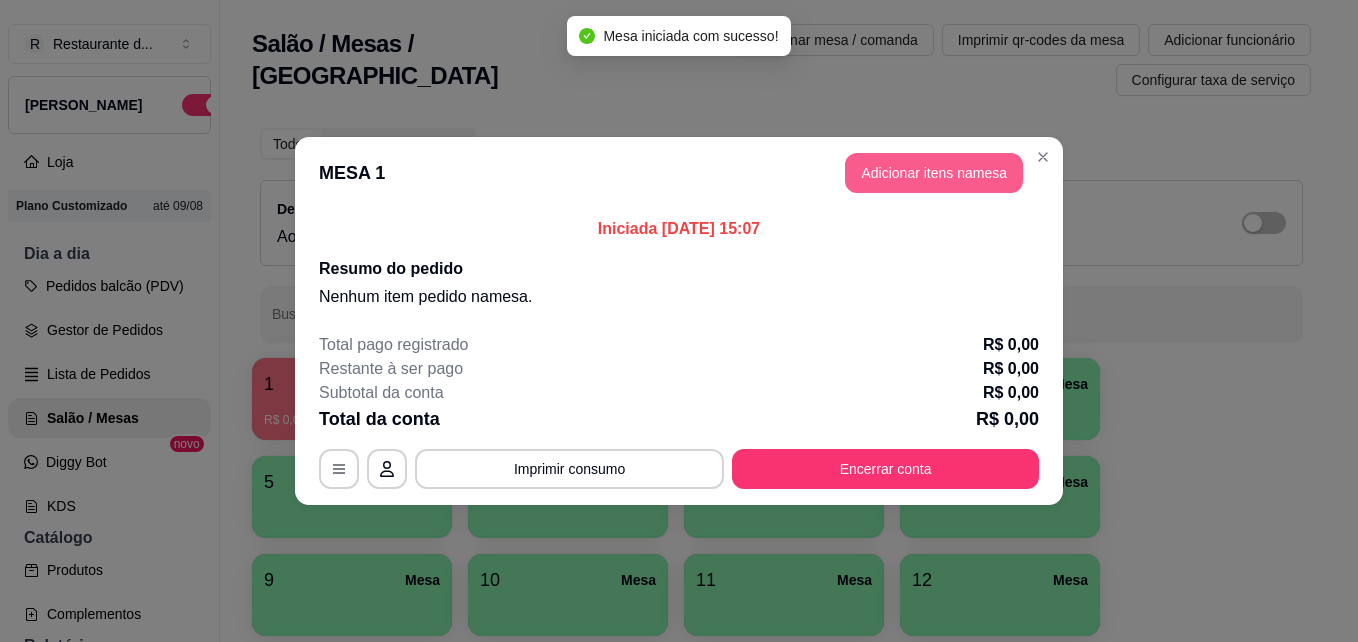 click on "Adicionar itens na  mesa" at bounding box center [934, 173] 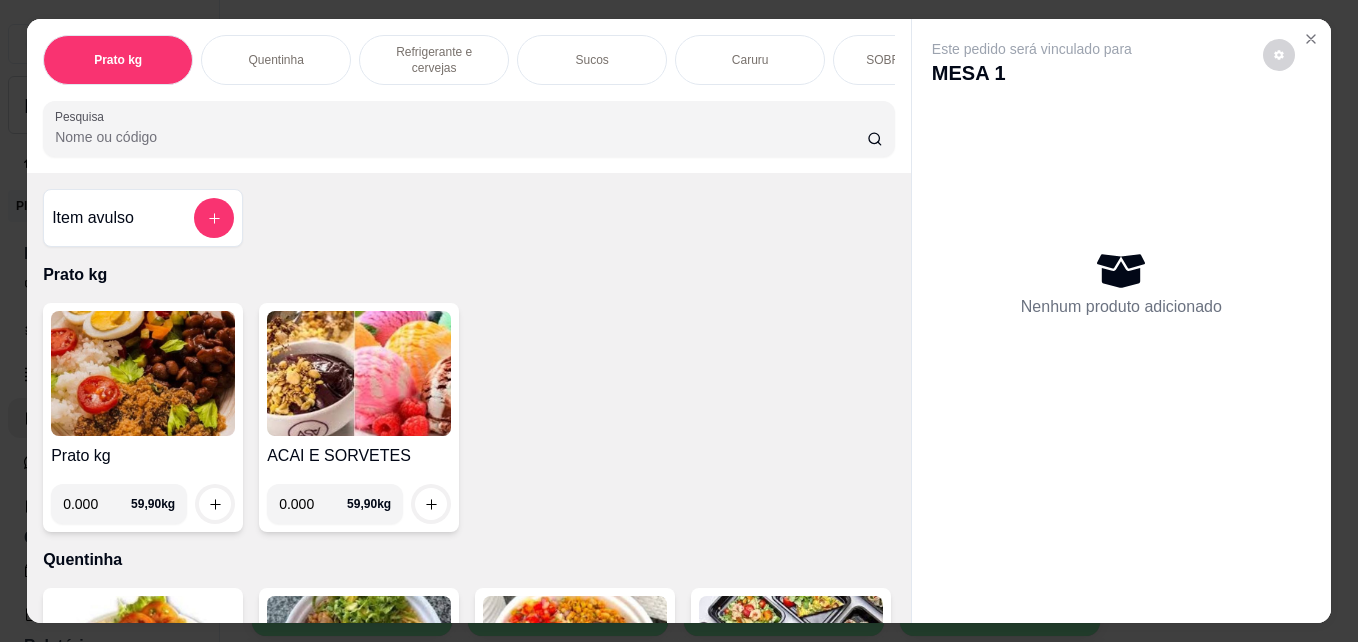 click on "0.000" at bounding box center [97, 504] 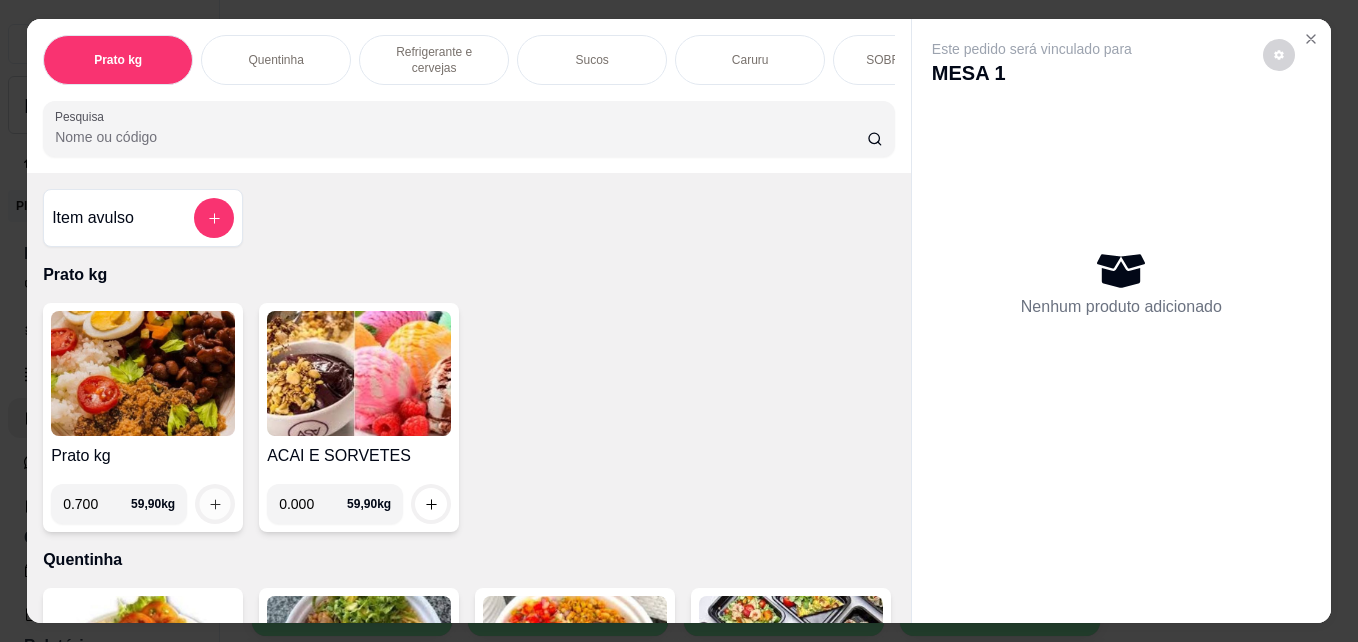 click 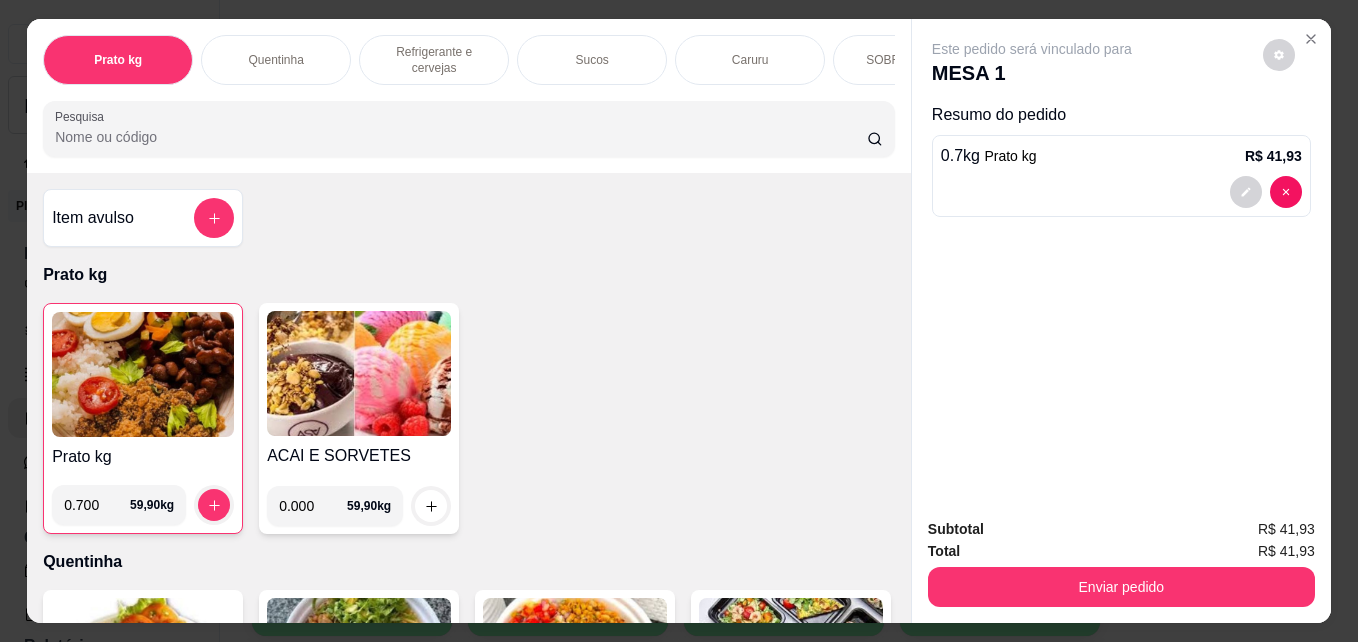 click on "0.700" at bounding box center (97, 505) 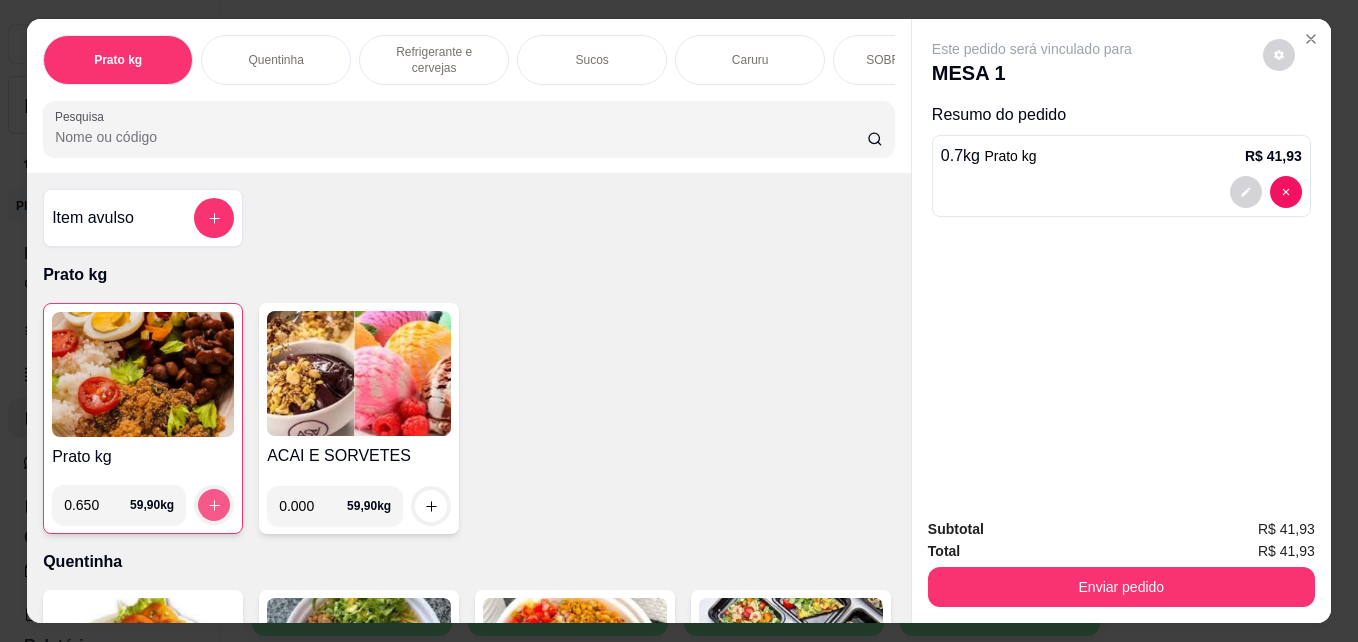 type on "0.650" 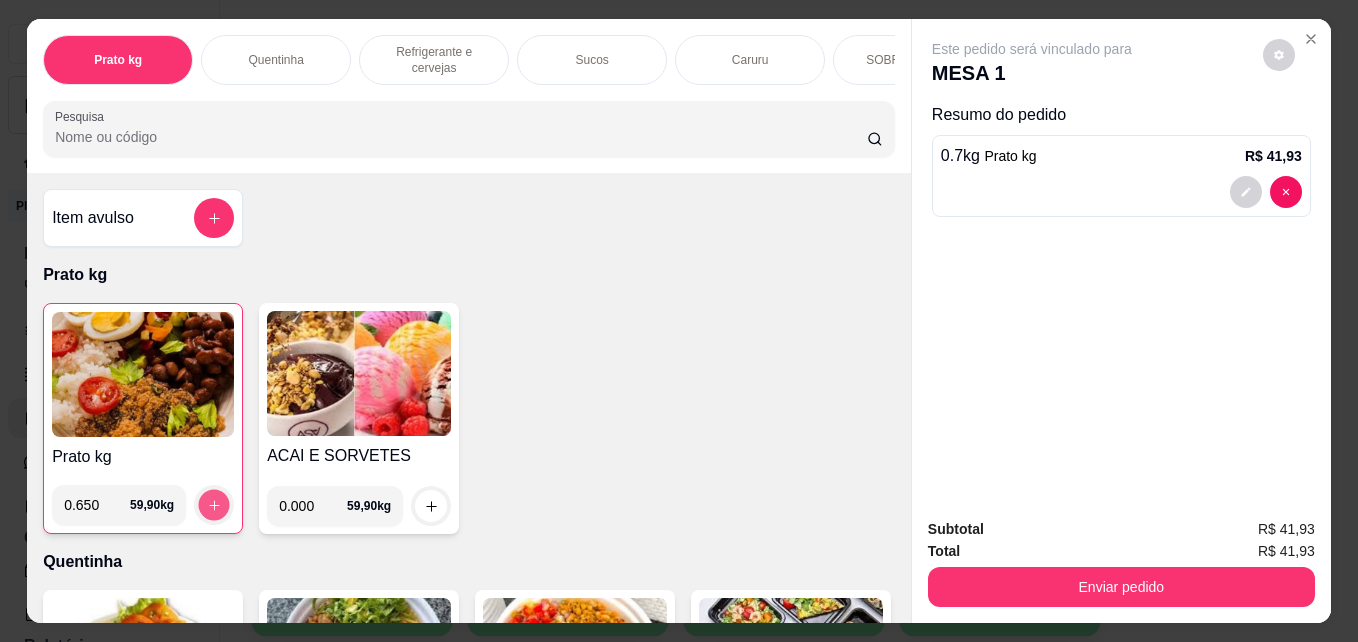 click at bounding box center (214, 505) 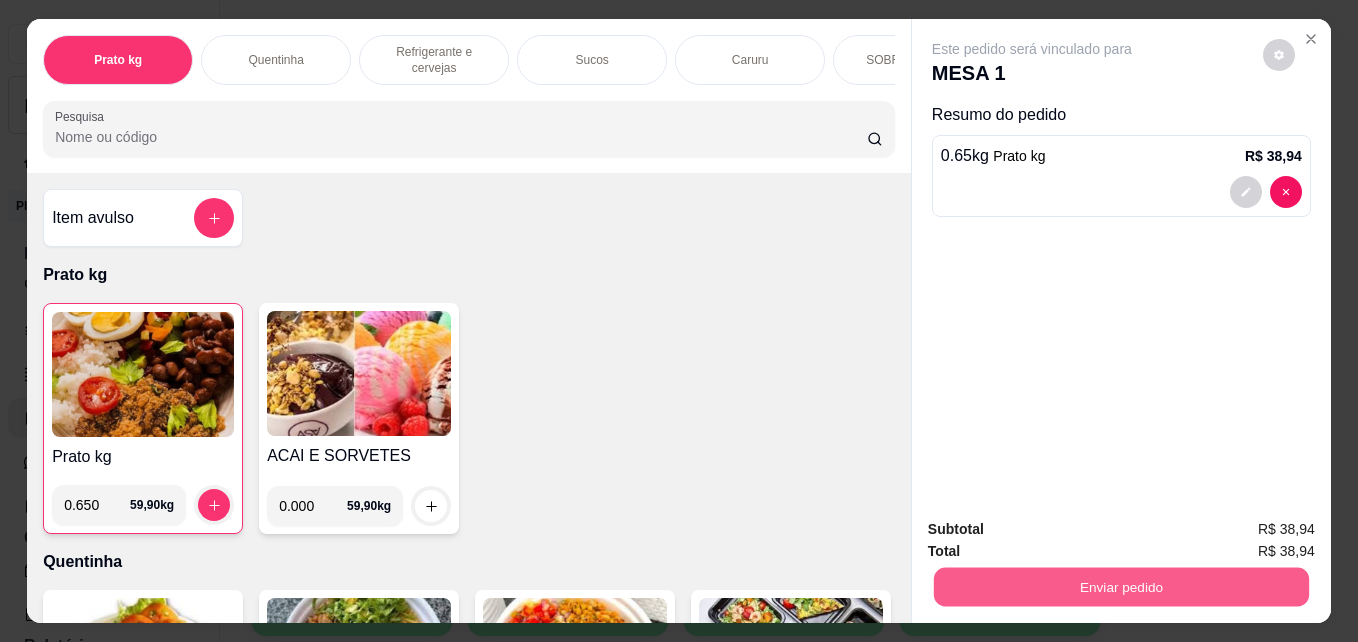 click on "Enviar pedido" at bounding box center [1121, 586] 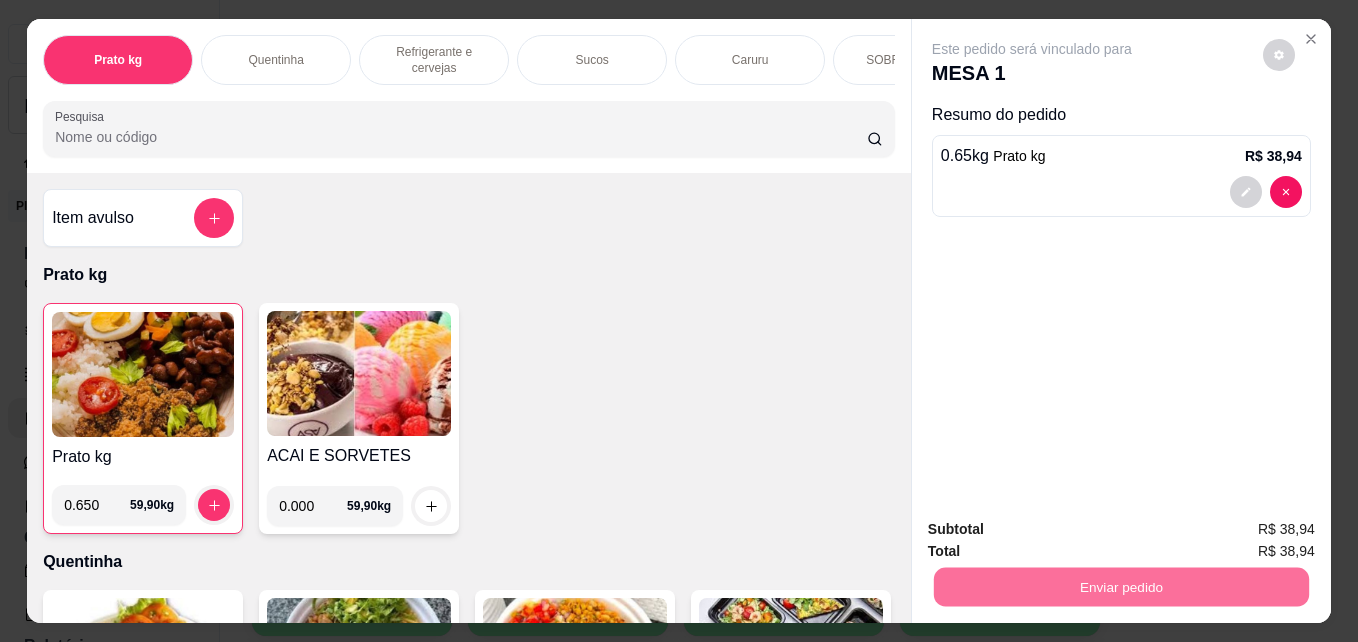 click on "Não registrar e enviar pedido" at bounding box center [1055, 529] 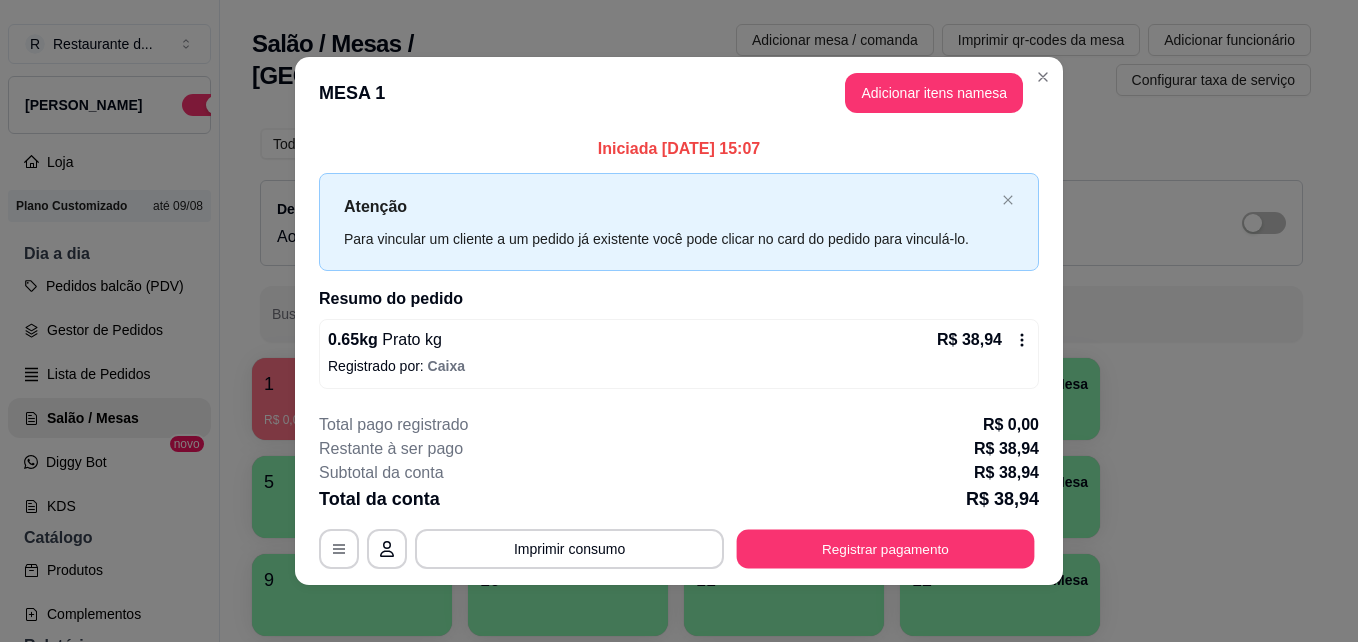 click on "Registrar pagamento" at bounding box center (886, 548) 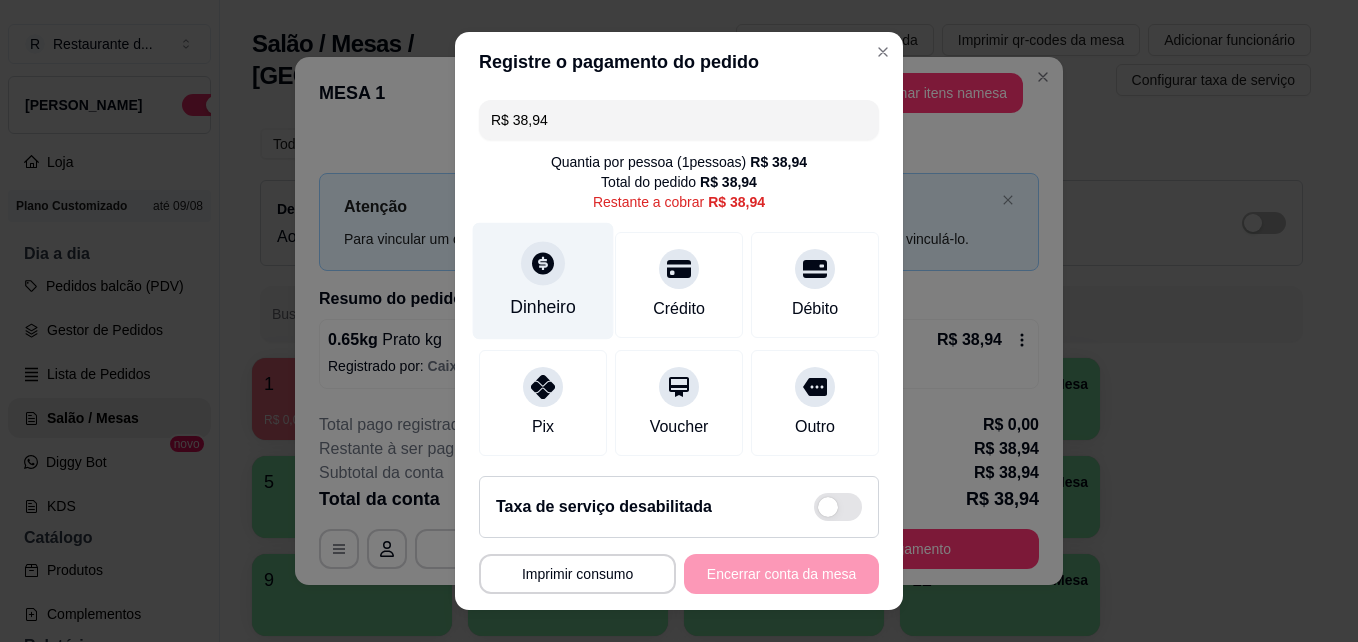 click 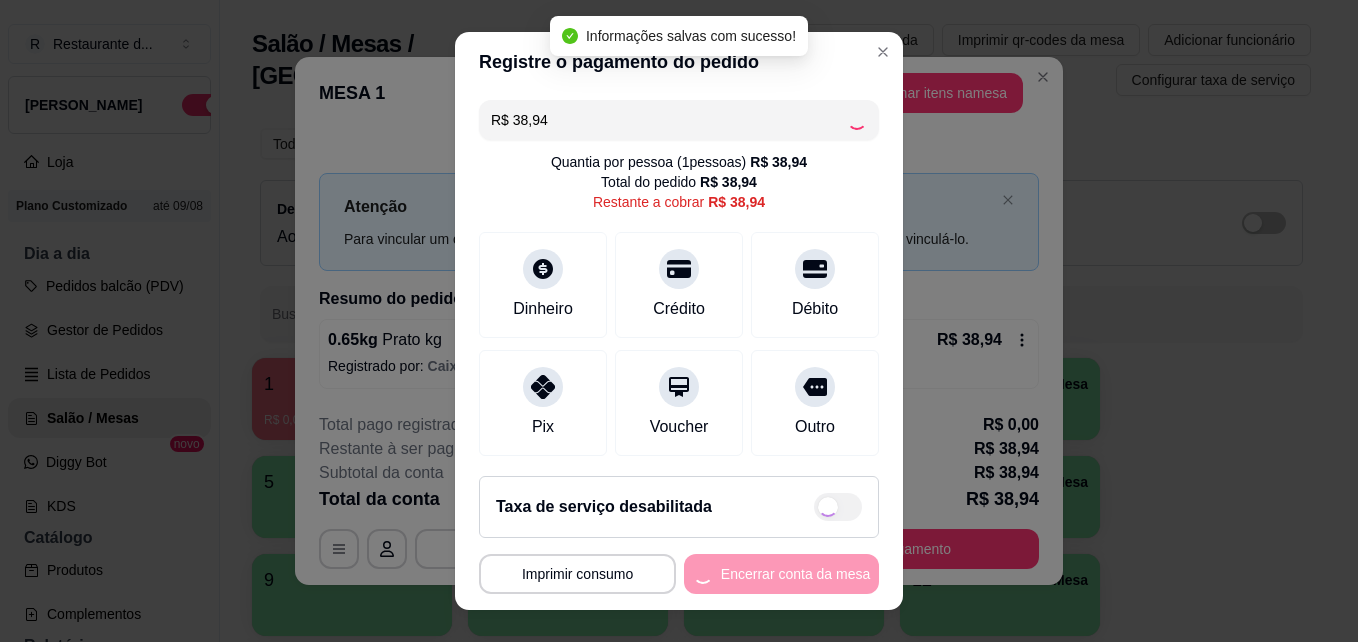 type on "R$ 0,00" 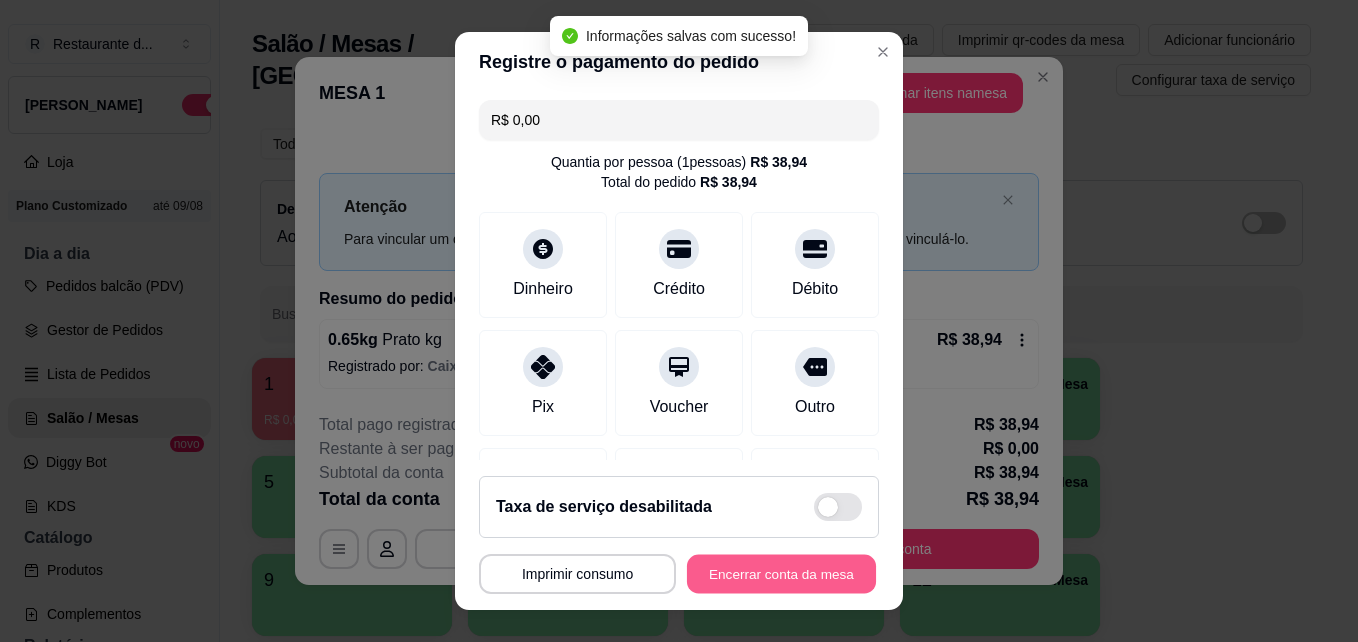 click on "Encerrar conta da mesa" at bounding box center [781, 574] 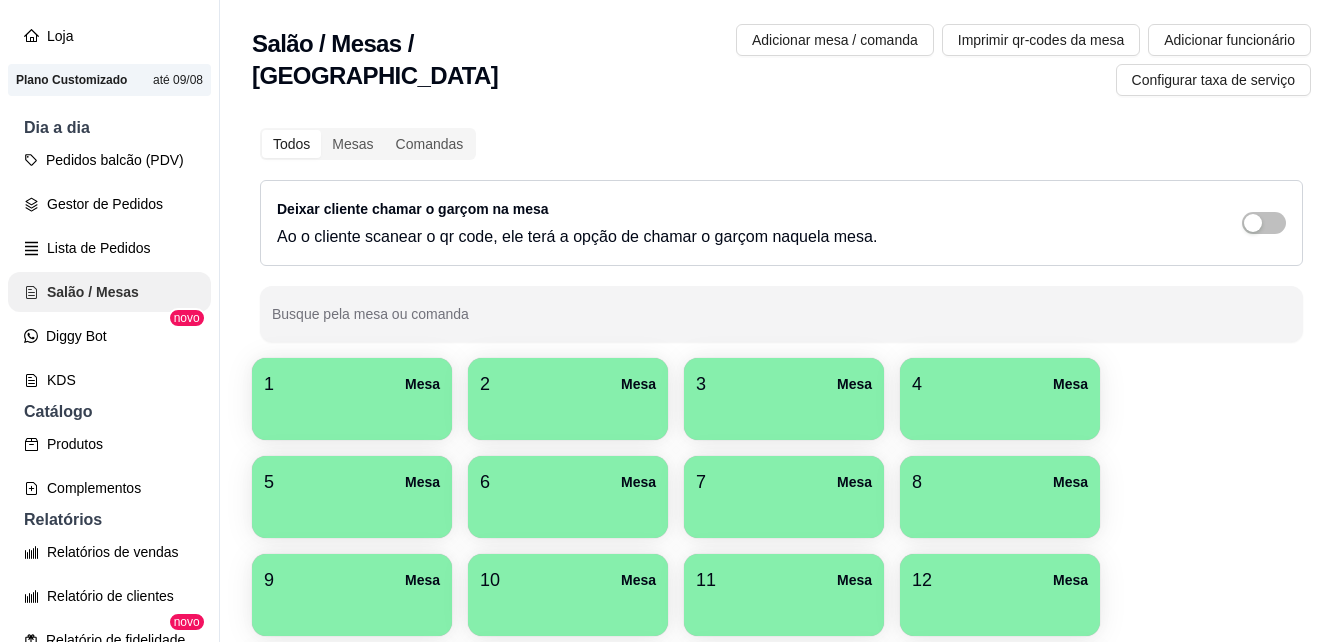 scroll, scrollTop: 126, scrollLeft: 0, axis: vertical 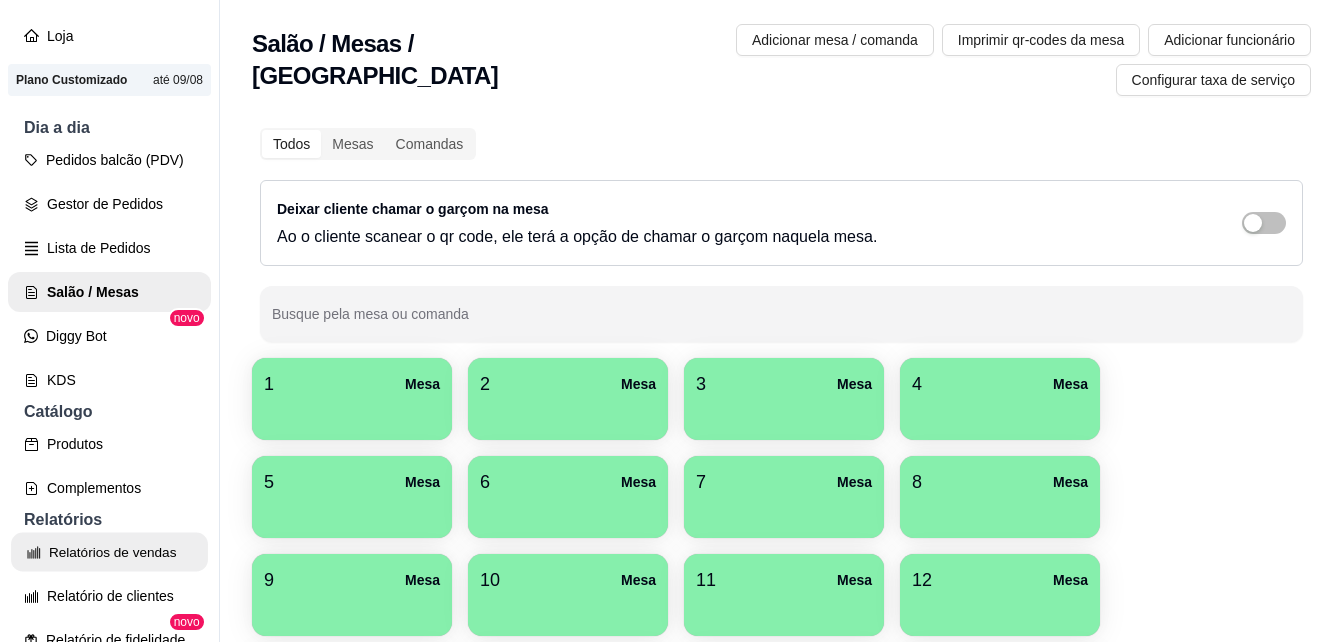 click on "Relatórios de vendas" at bounding box center [109, 552] 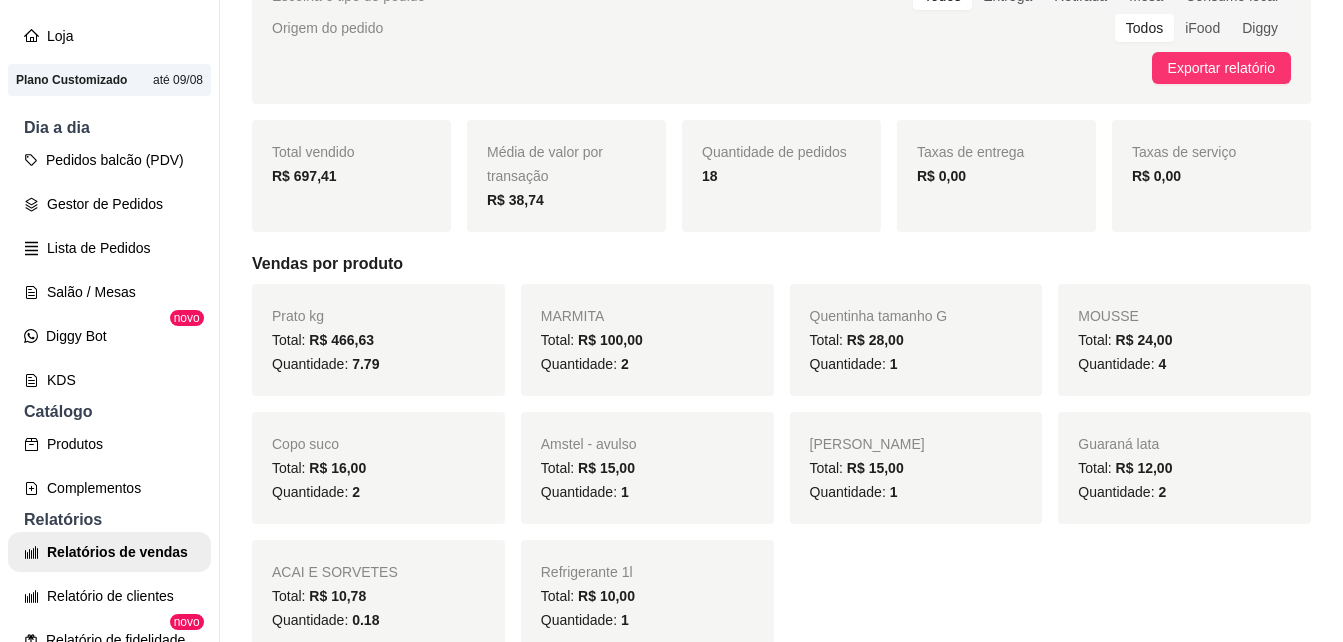 scroll, scrollTop: 203, scrollLeft: 0, axis: vertical 